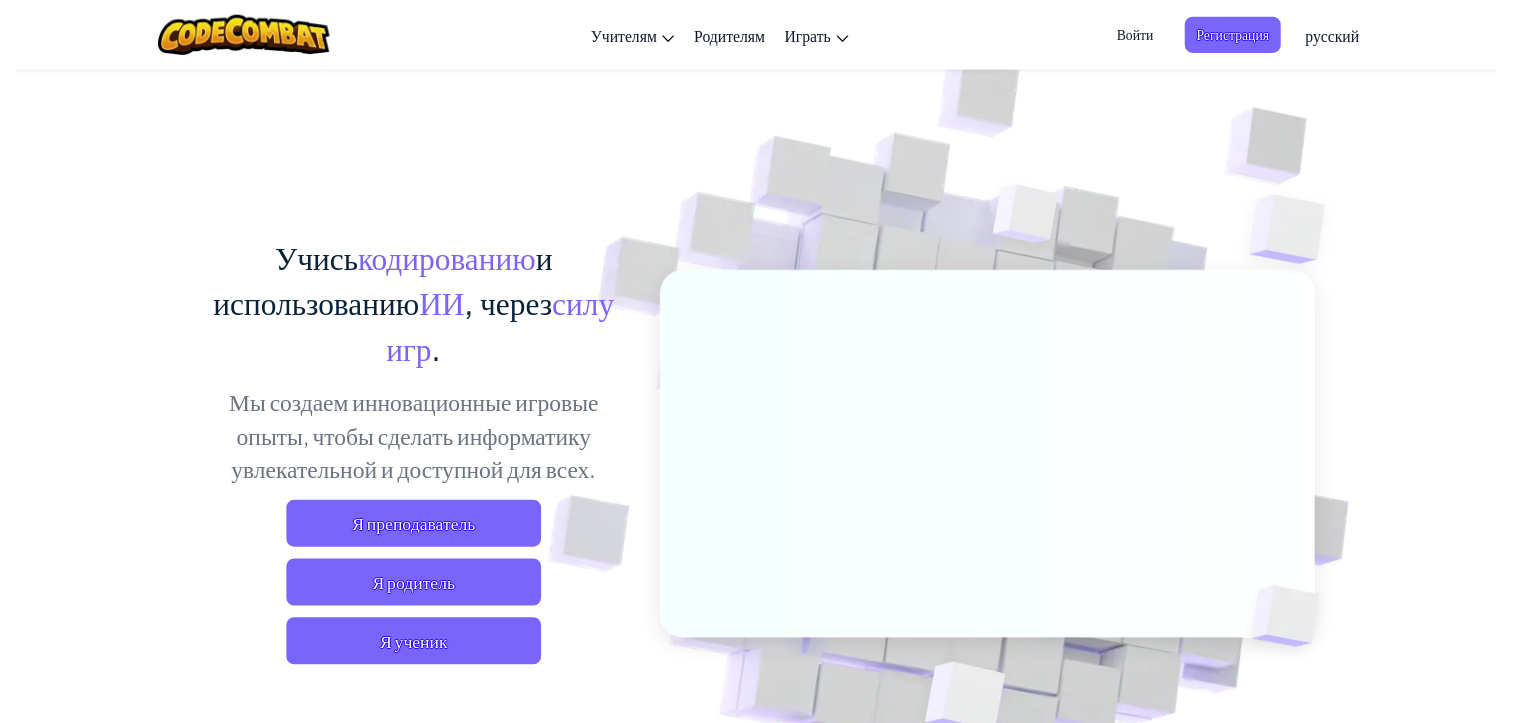 scroll, scrollTop: 0, scrollLeft: 0, axis: both 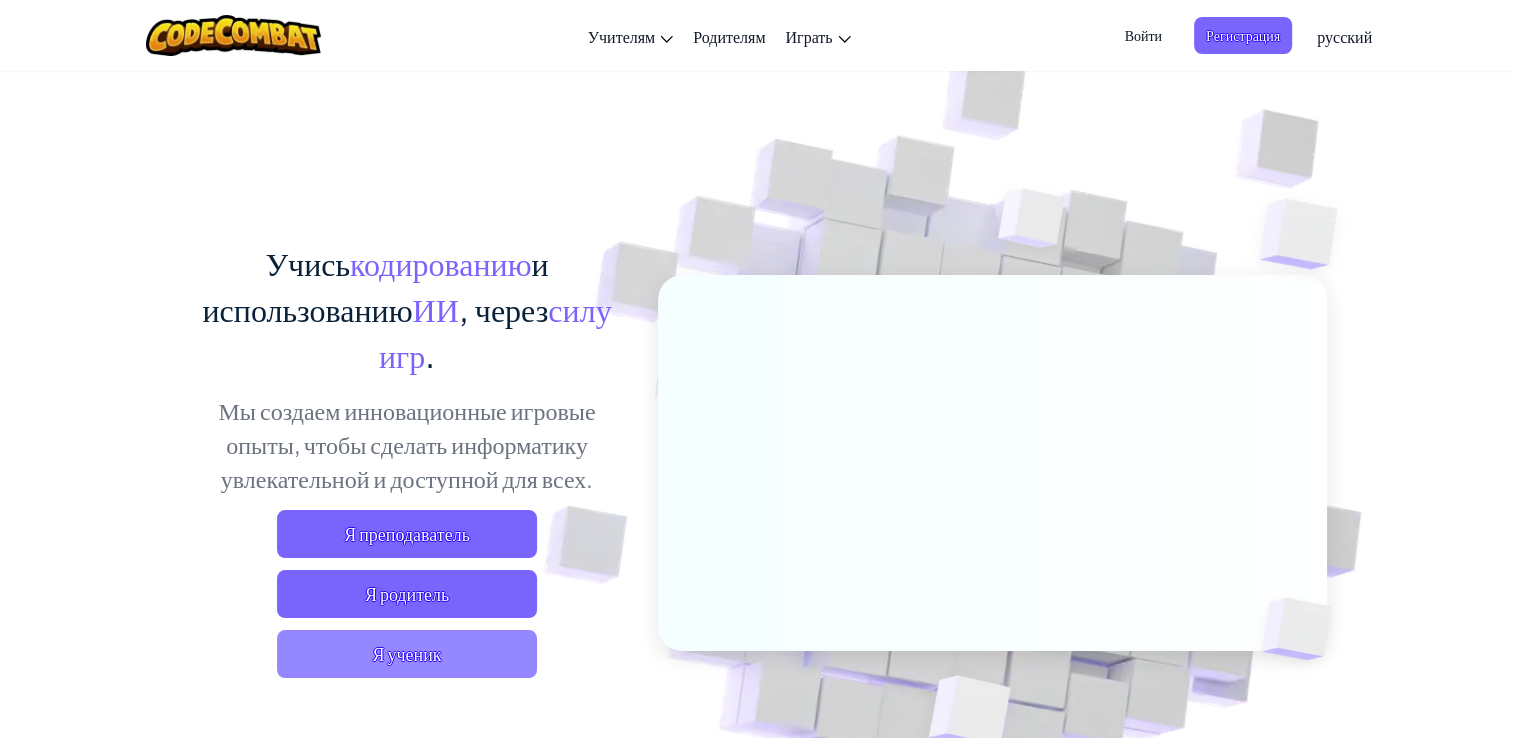 click on "Я ученик" at bounding box center (407, 654) 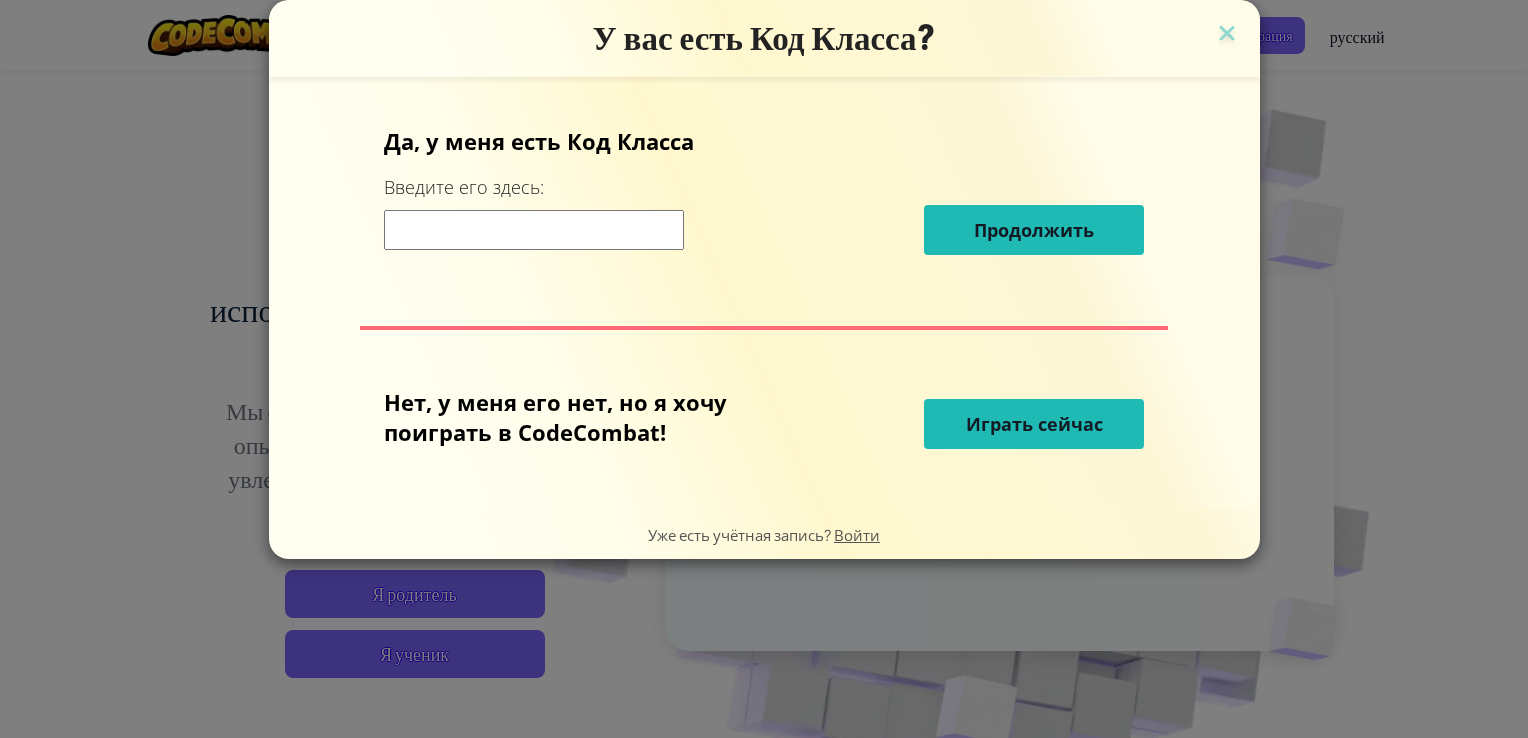 click at bounding box center [534, 230] 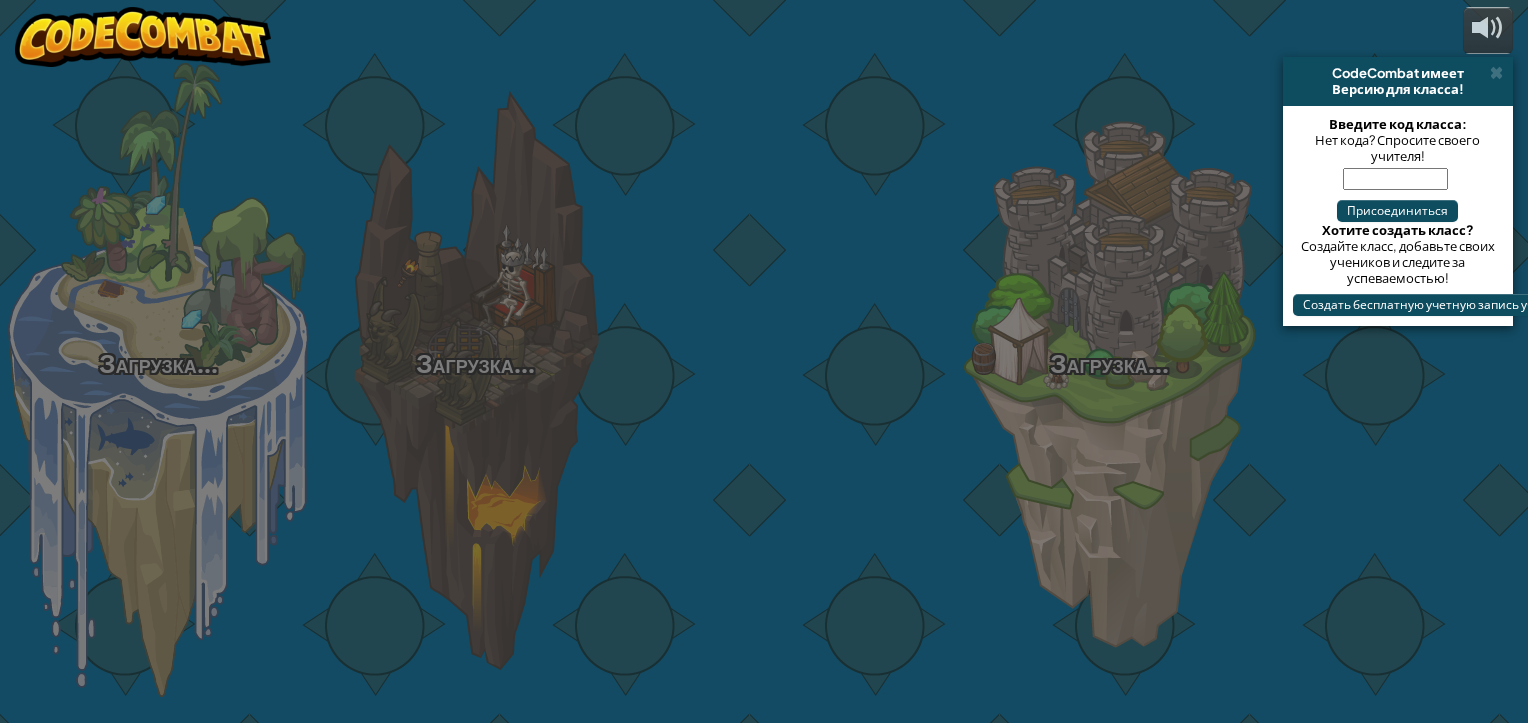 select on "ru" 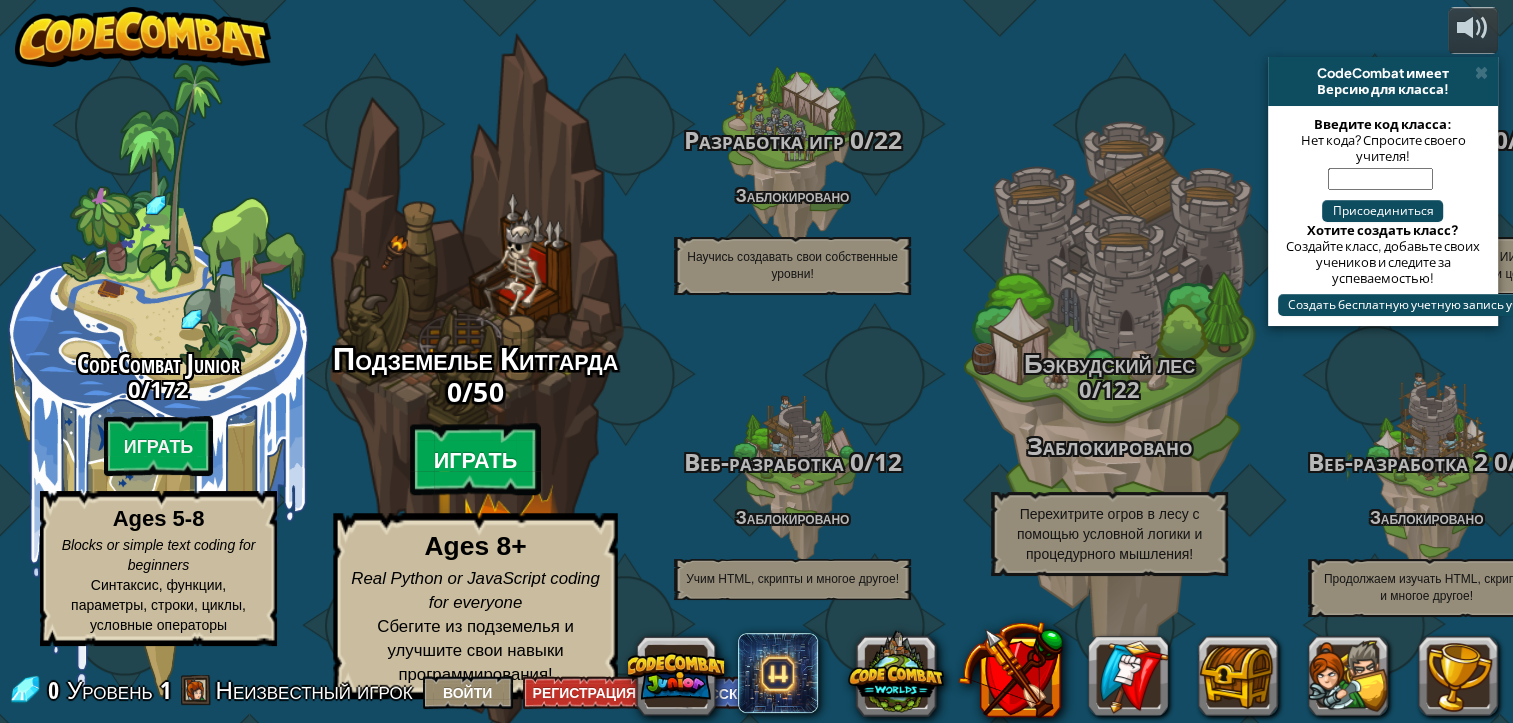 scroll, scrollTop: 0, scrollLeft: 0, axis: both 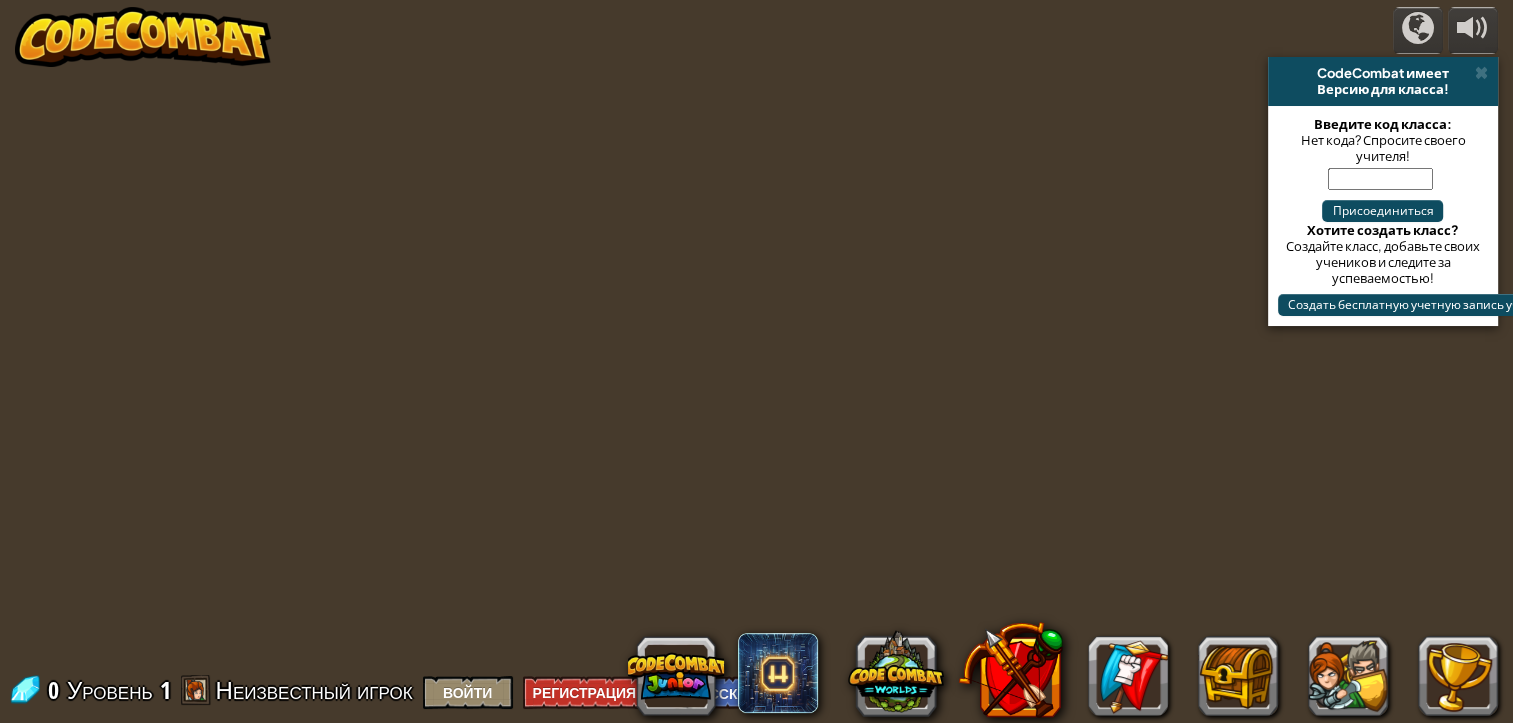 select on "ru" 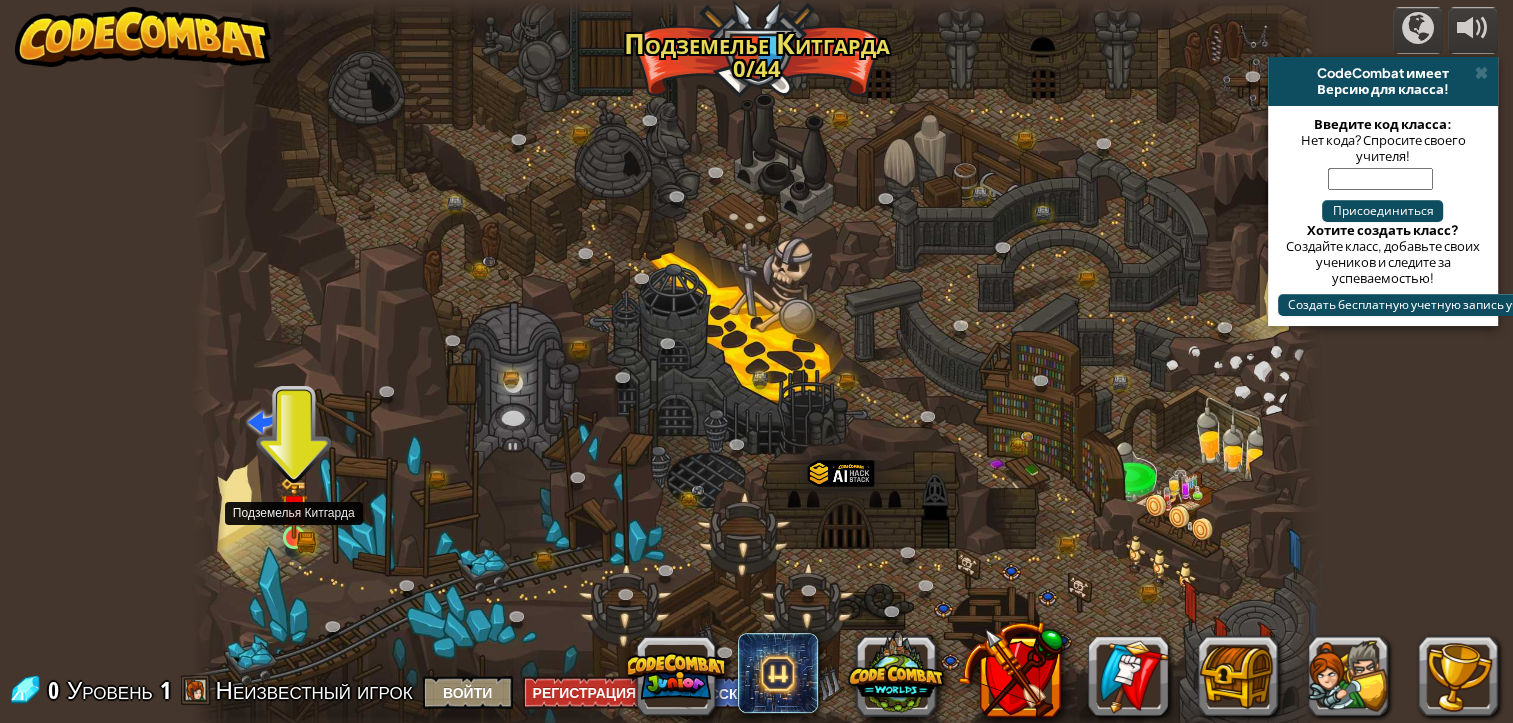 click at bounding box center [294, 508] 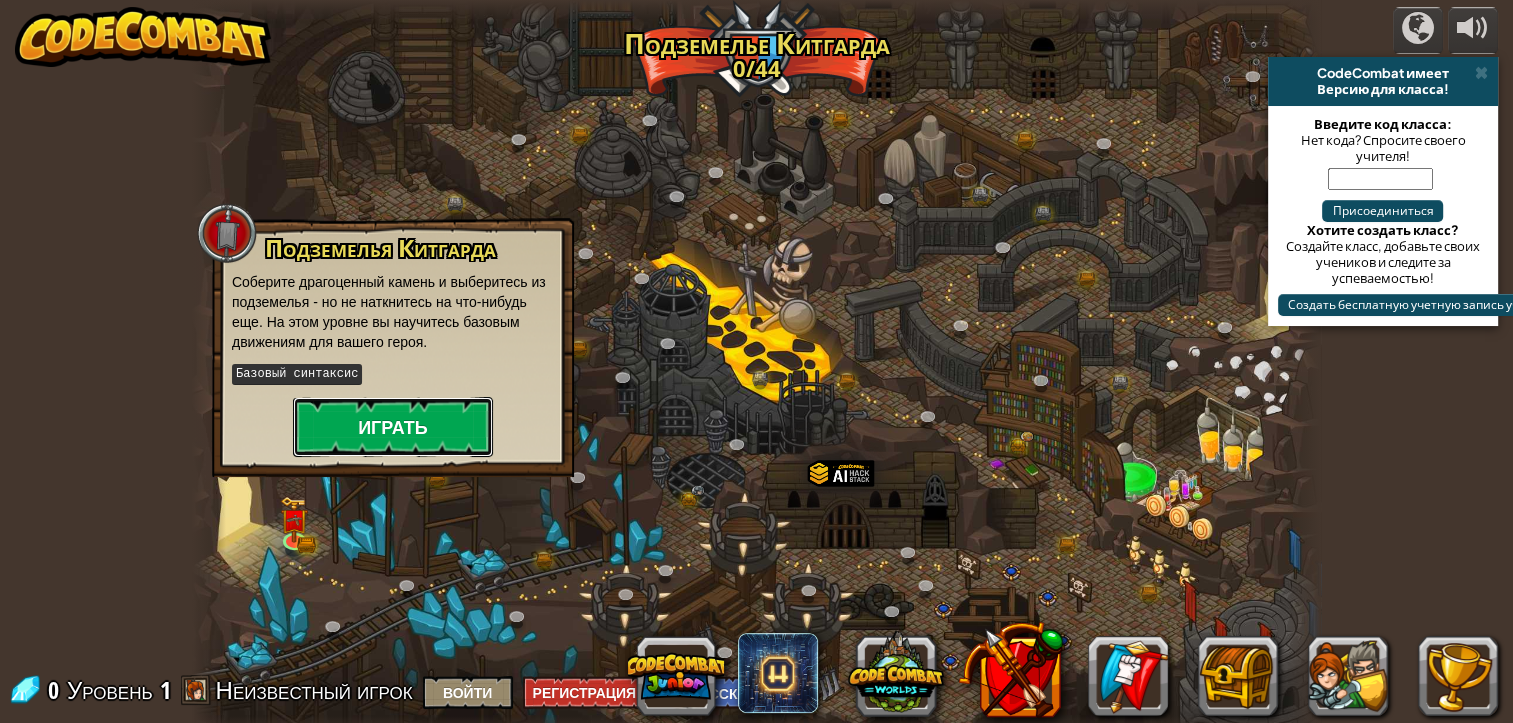 click on "Играть" at bounding box center (393, 427) 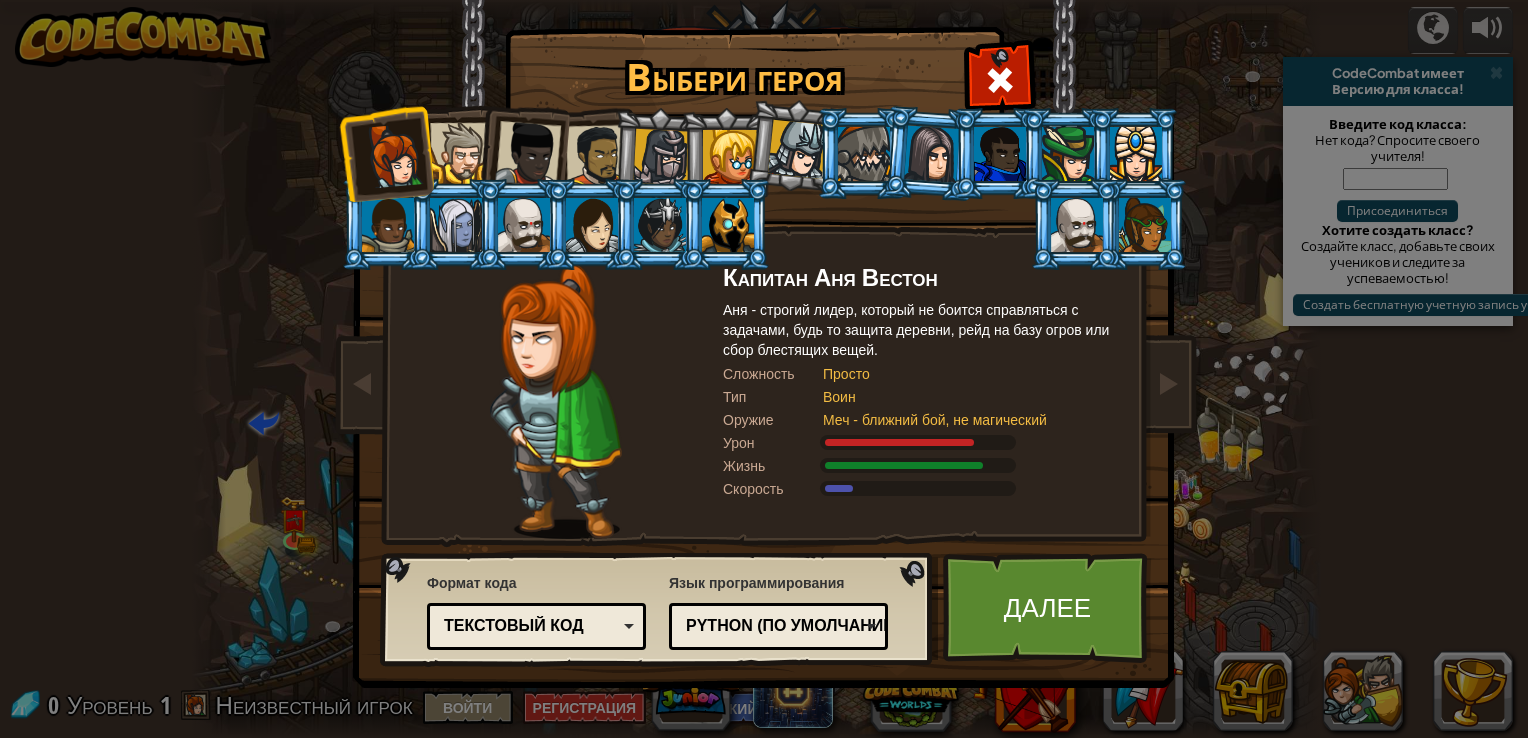 click at bounding box center [764, 108] 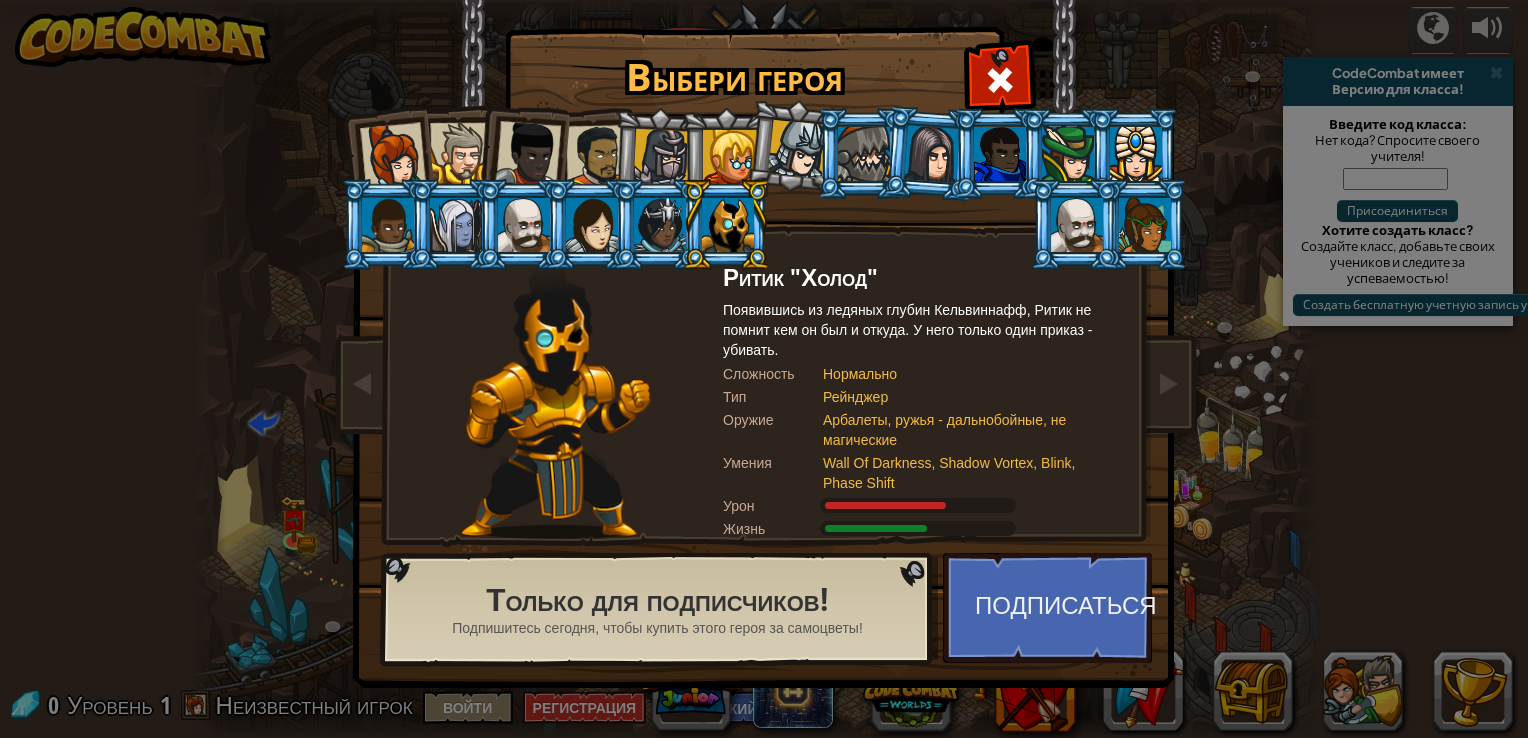 click at bounding box center [1077, 225] 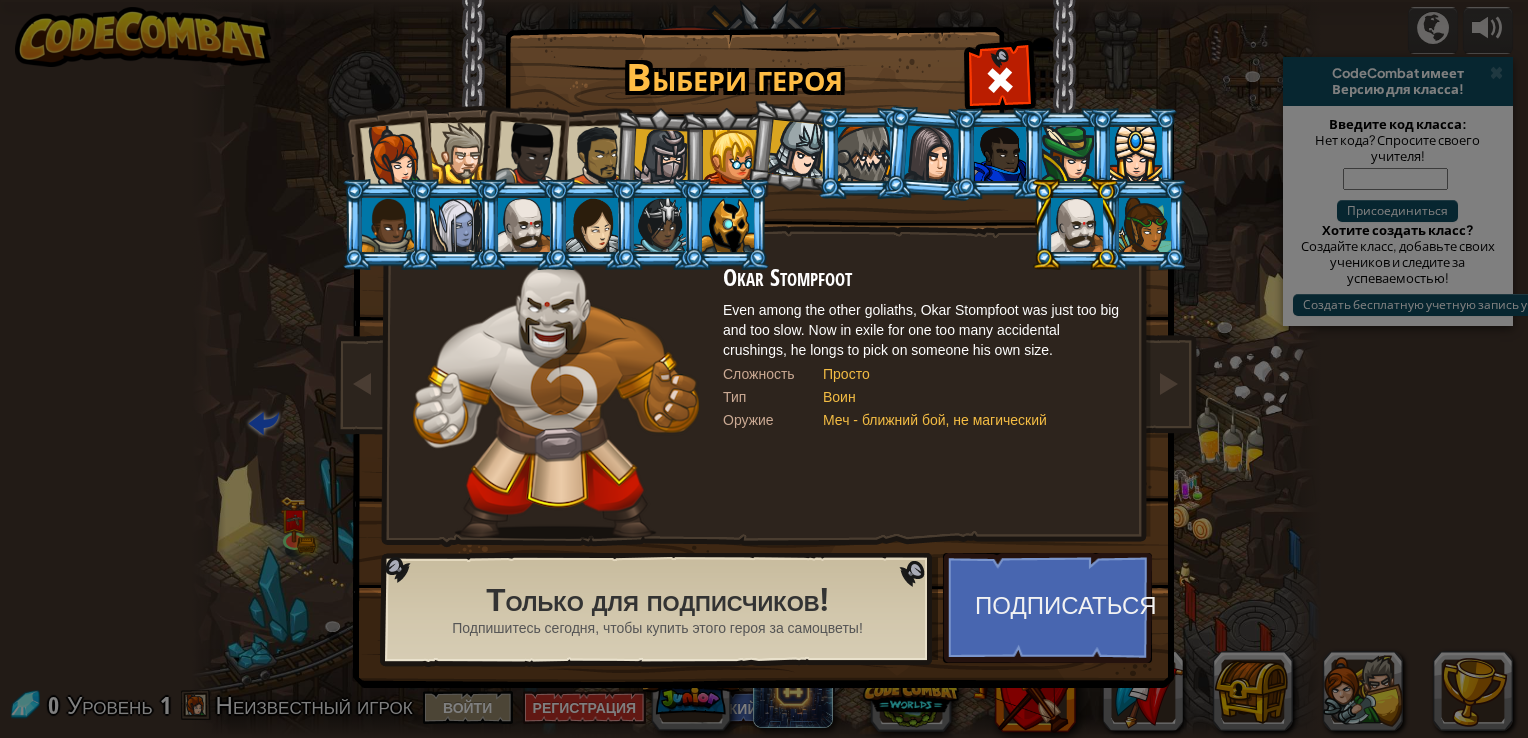 click at bounding box center (597, 156) 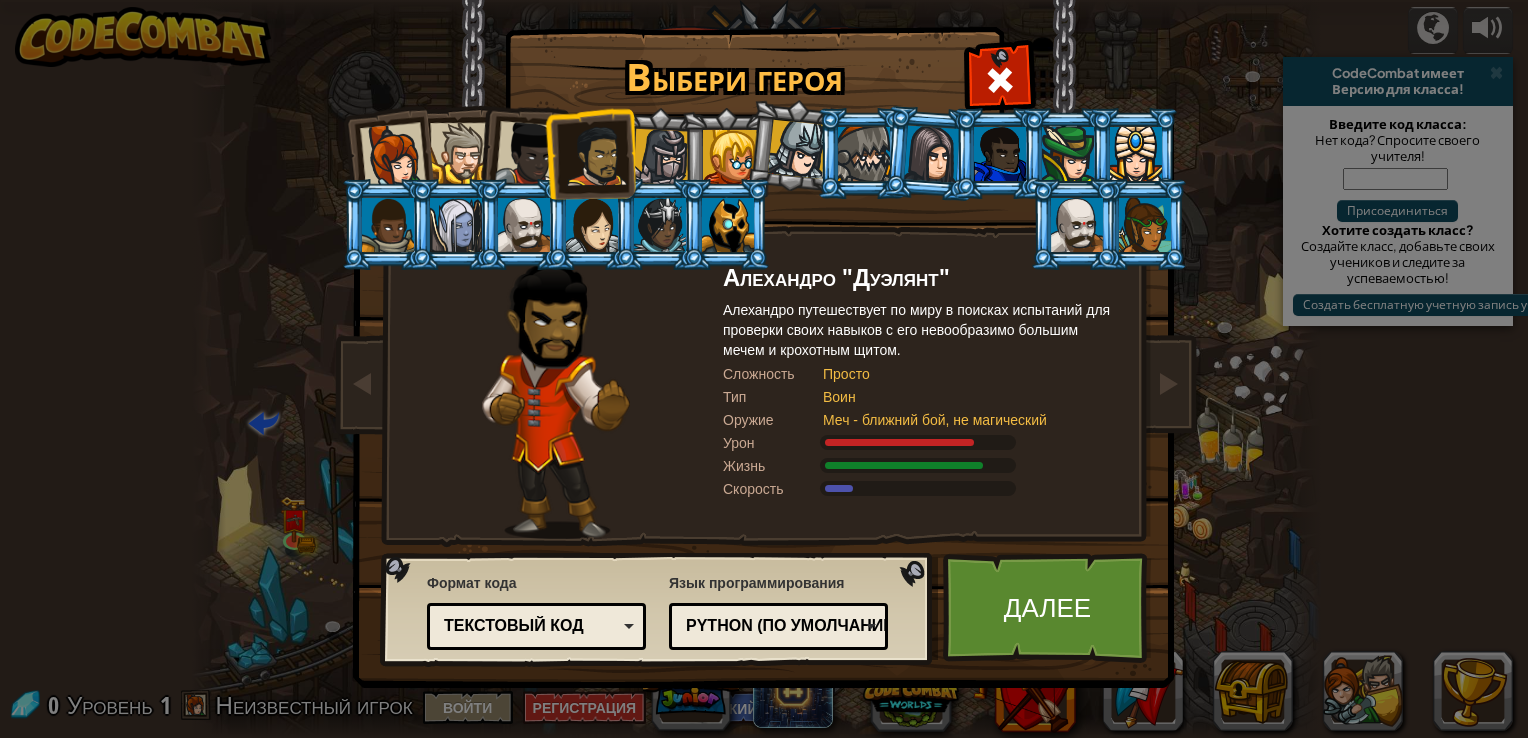 click at bounding box center [460, 153] 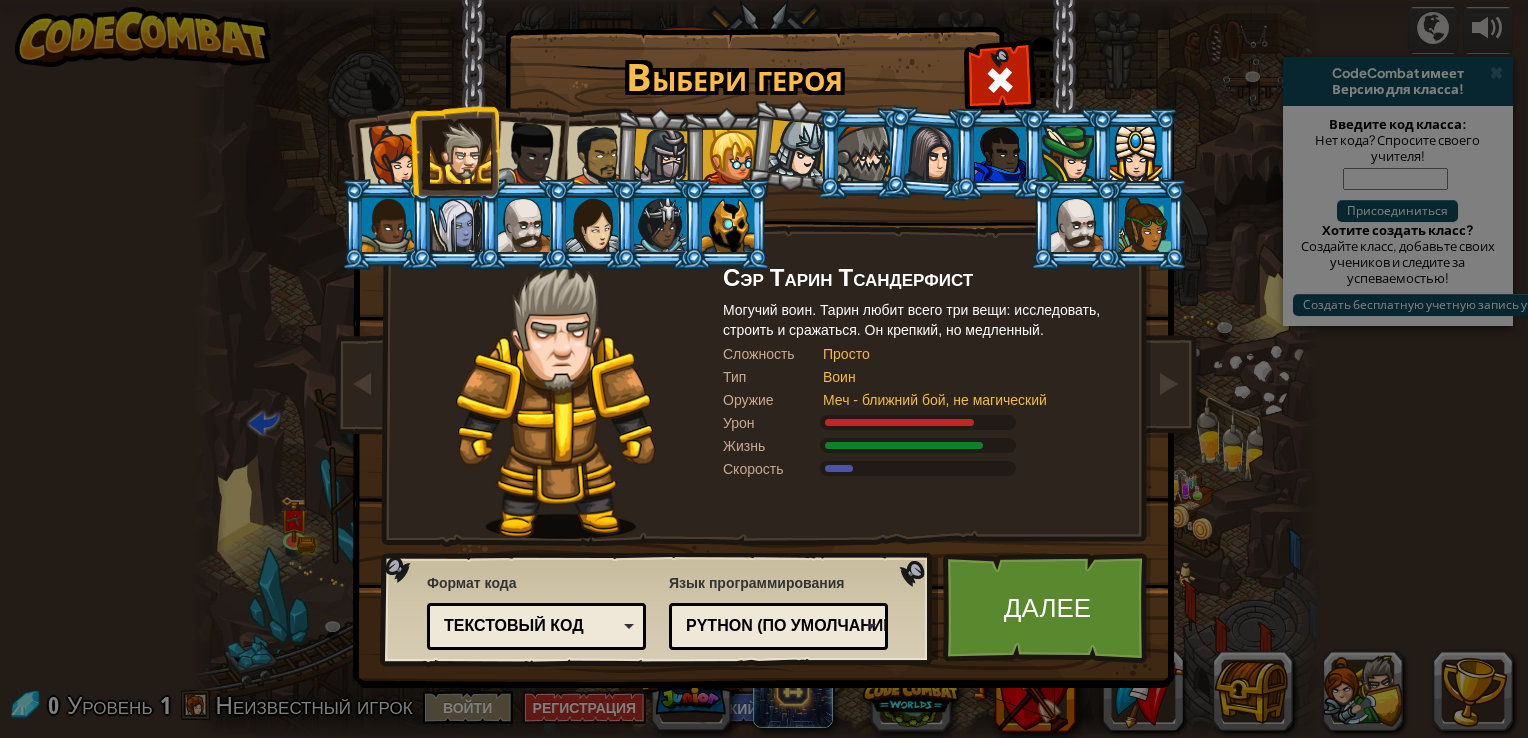 click at bounding box center (393, 156) 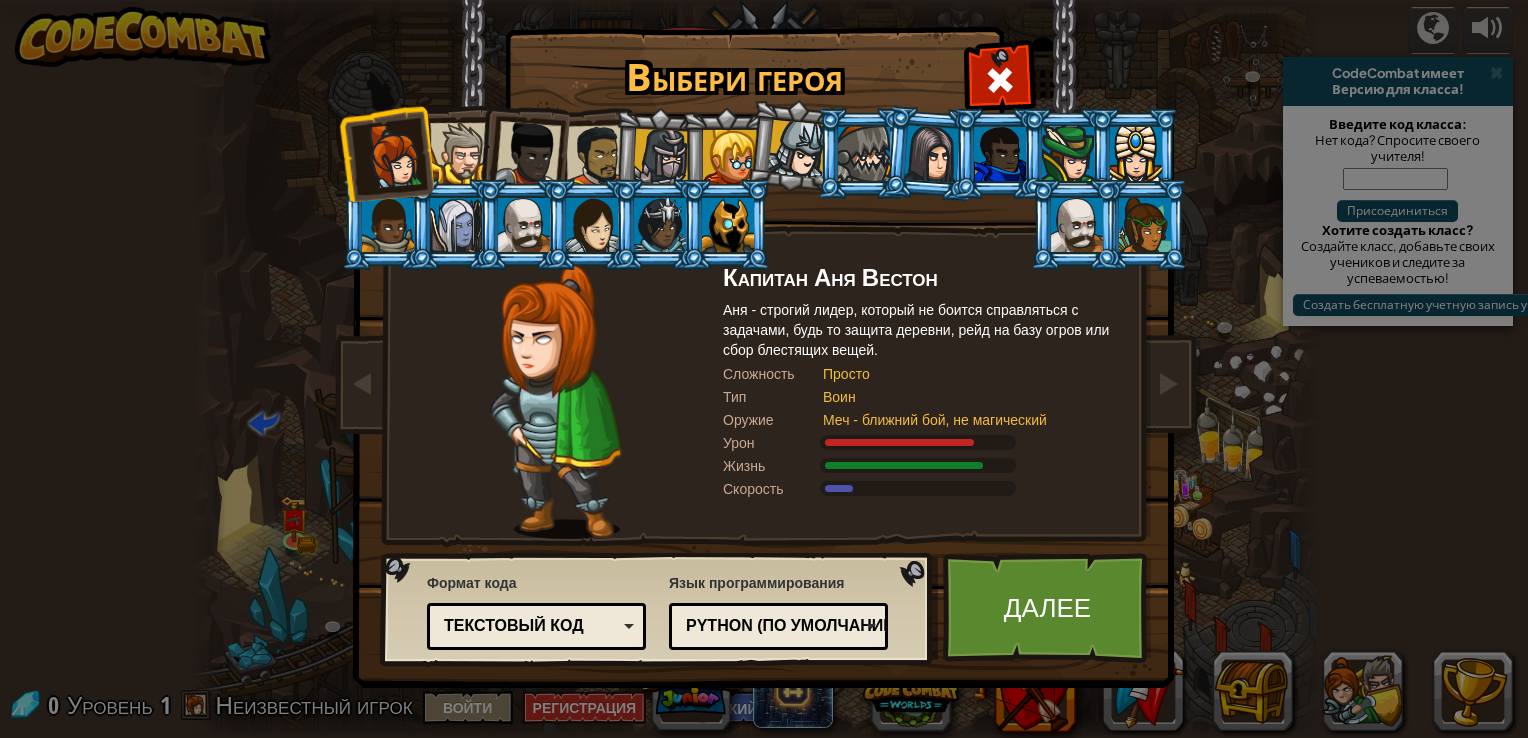 click at bounding box center (528, 154) 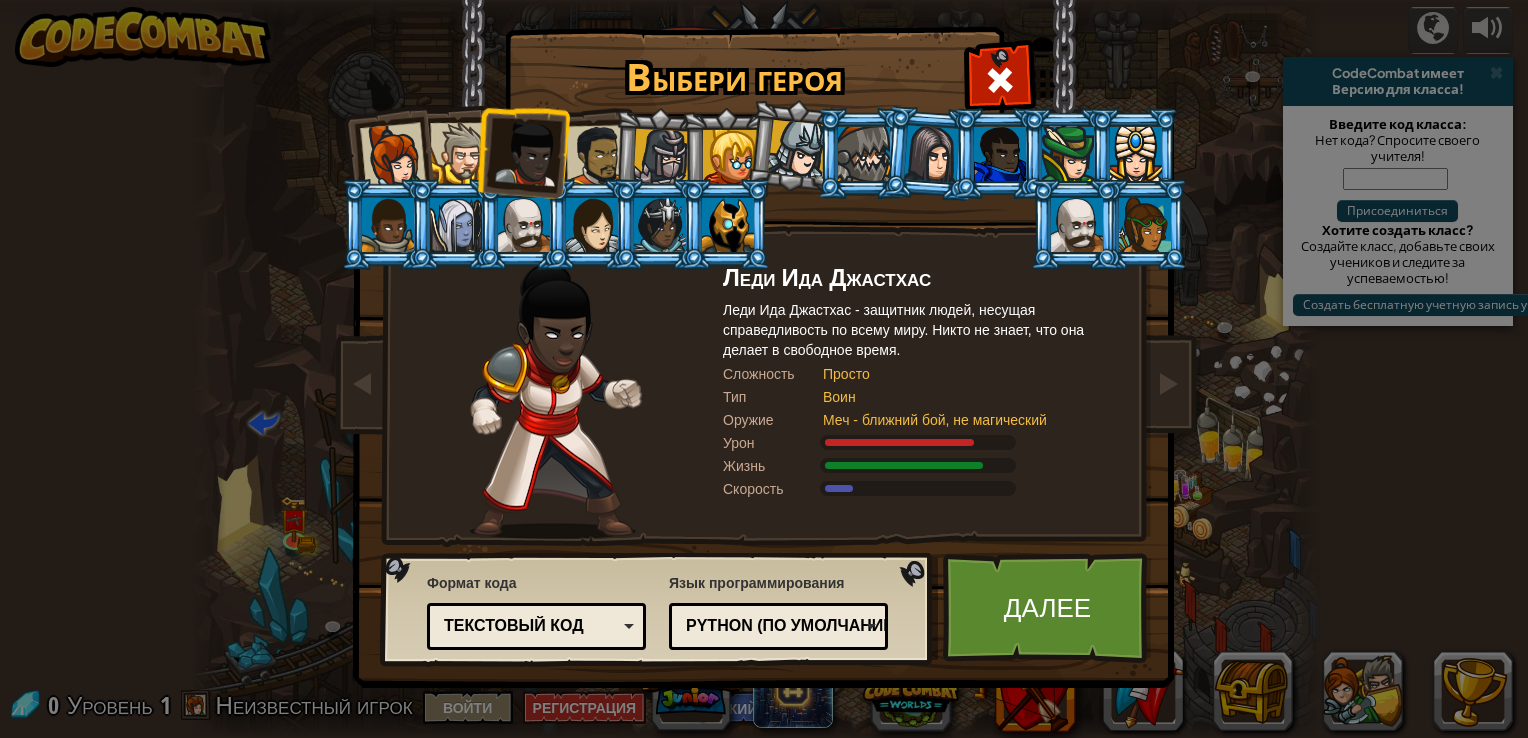 click at bounding box center (597, 156) 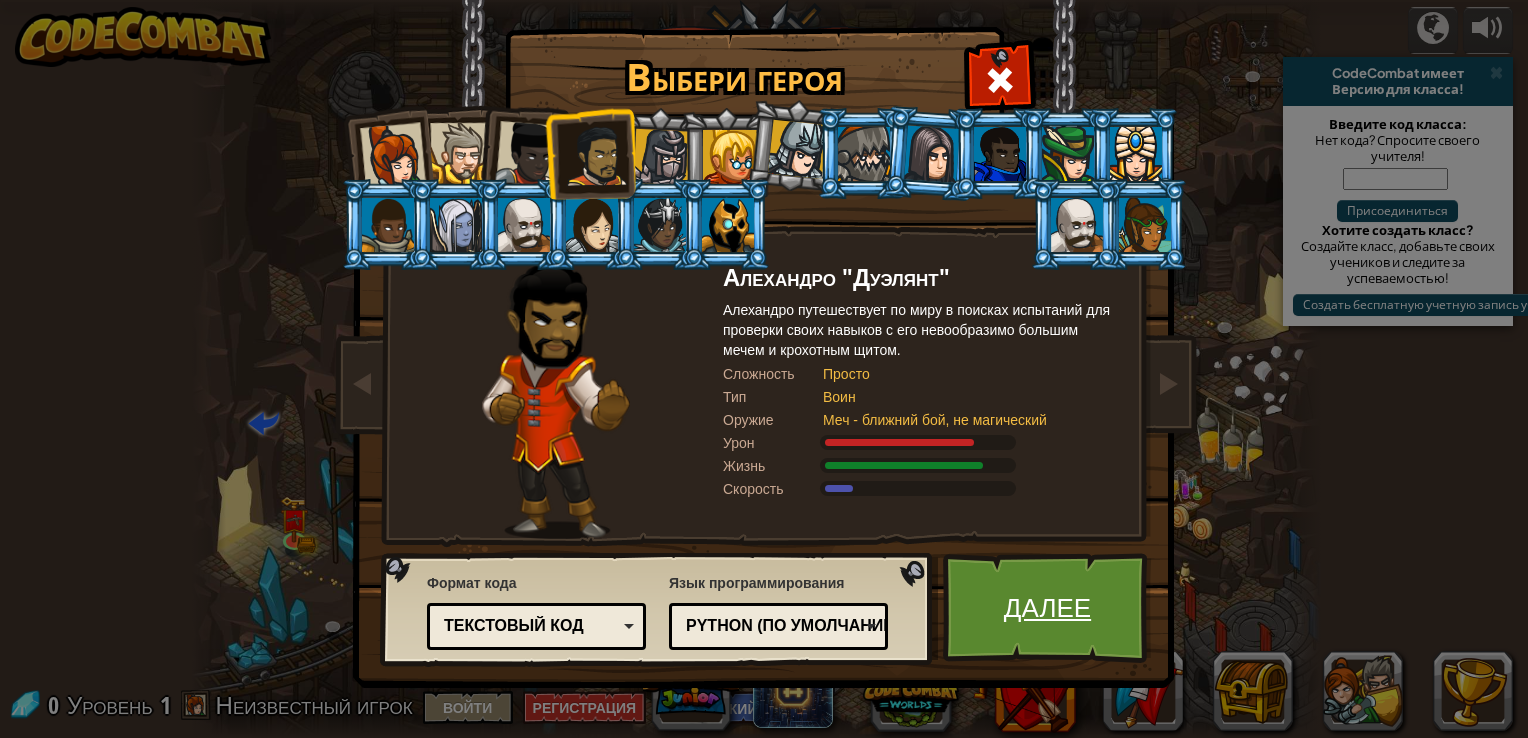 click on "Далее" at bounding box center (1047, 608) 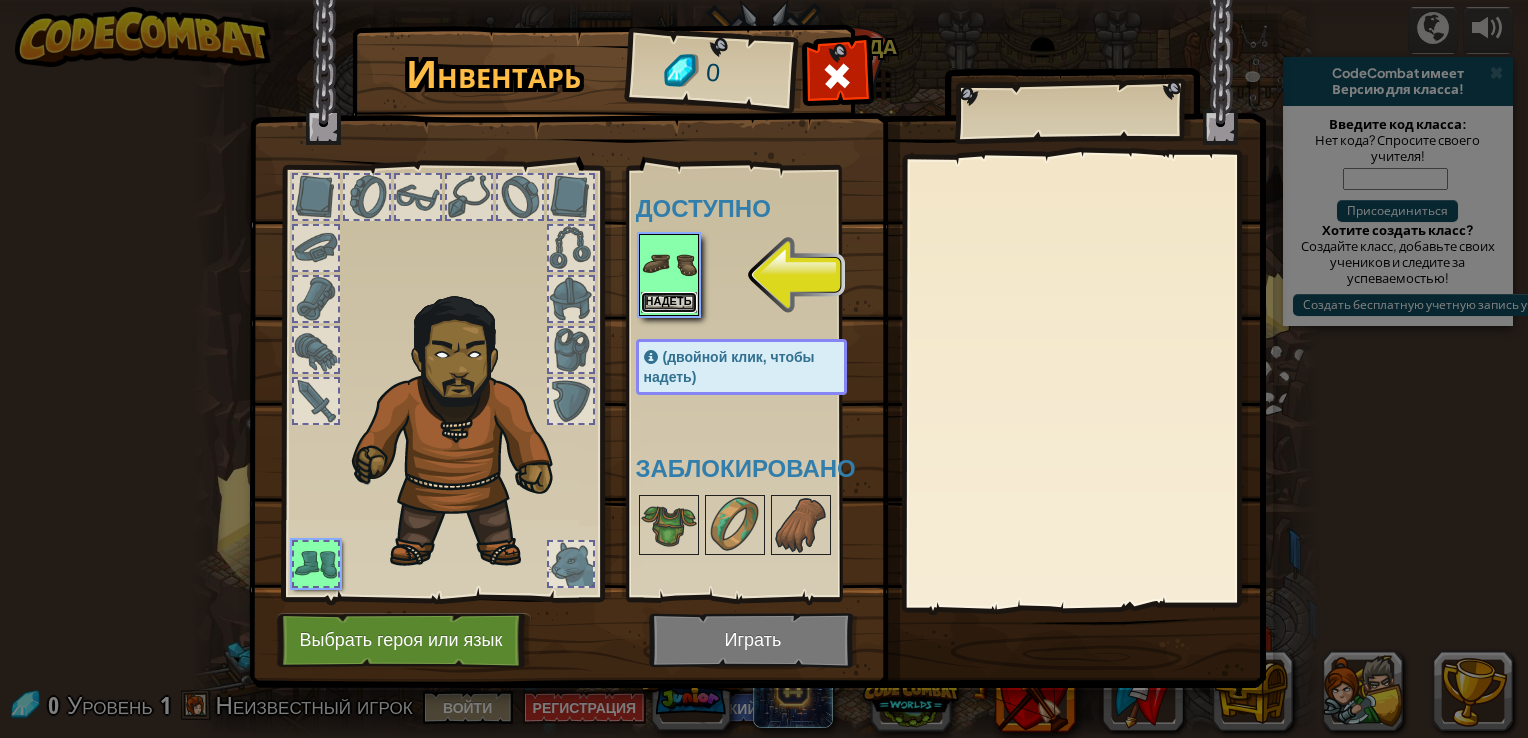 click on "Надеть" at bounding box center [669, 302] 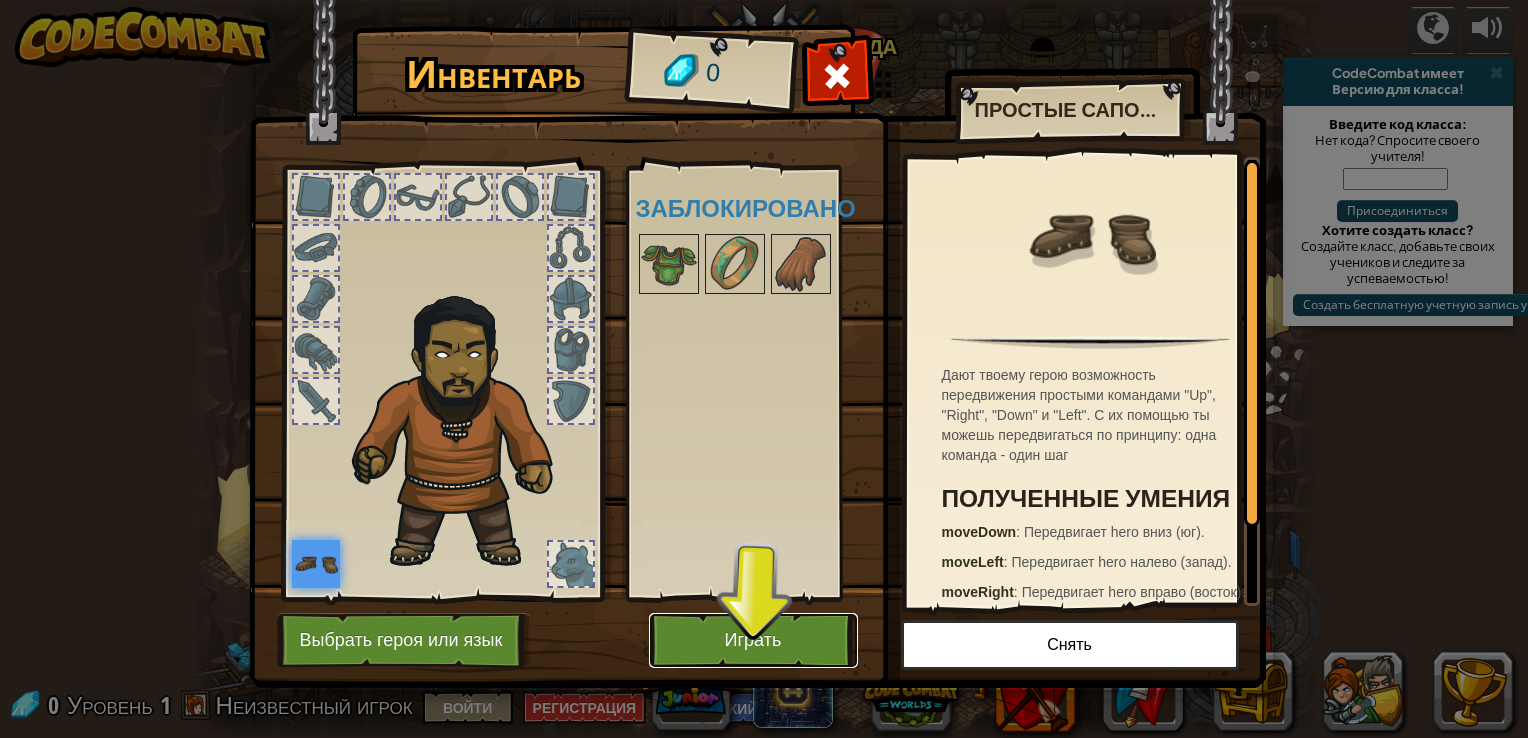 click on "Играть" at bounding box center [753, 640] 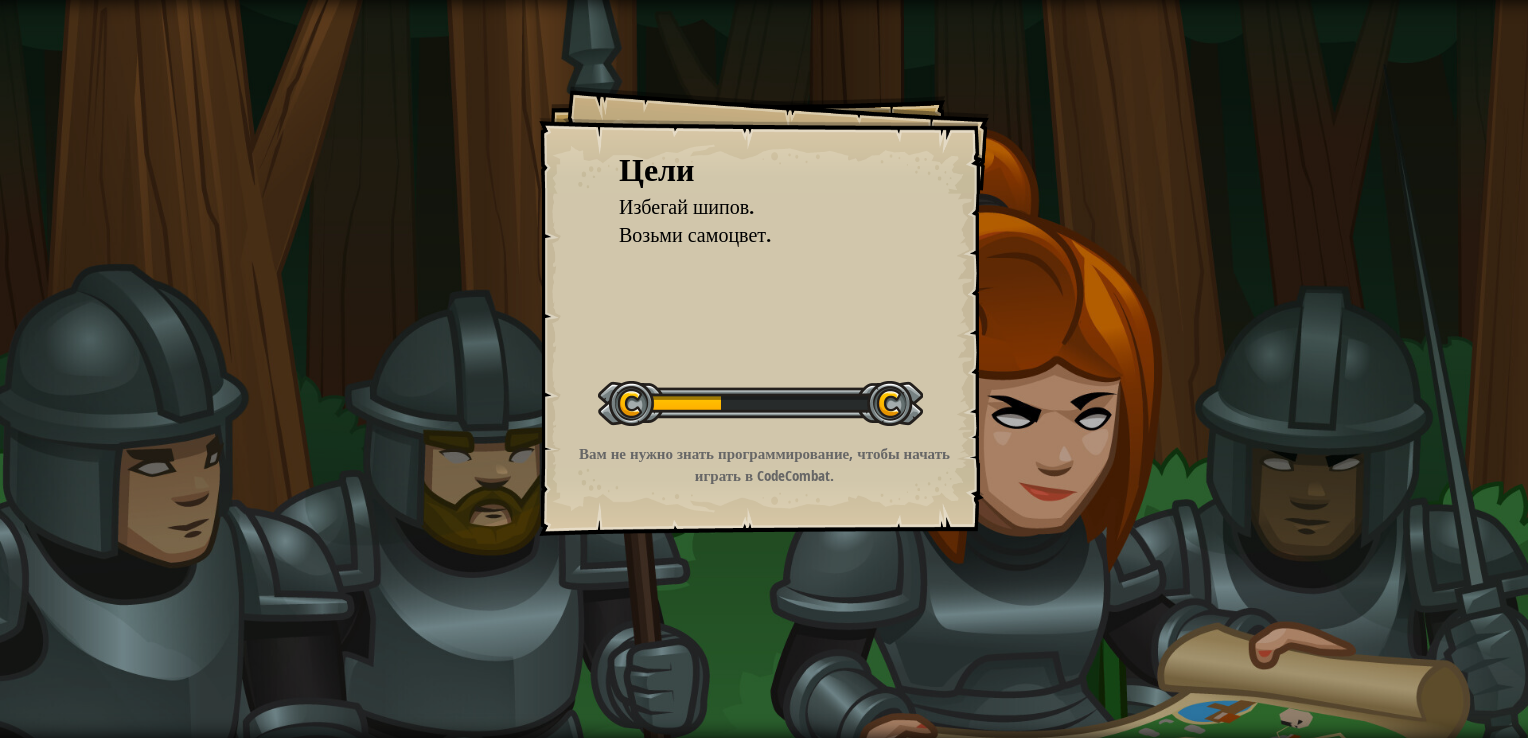 click at bounding box center (760, 403) 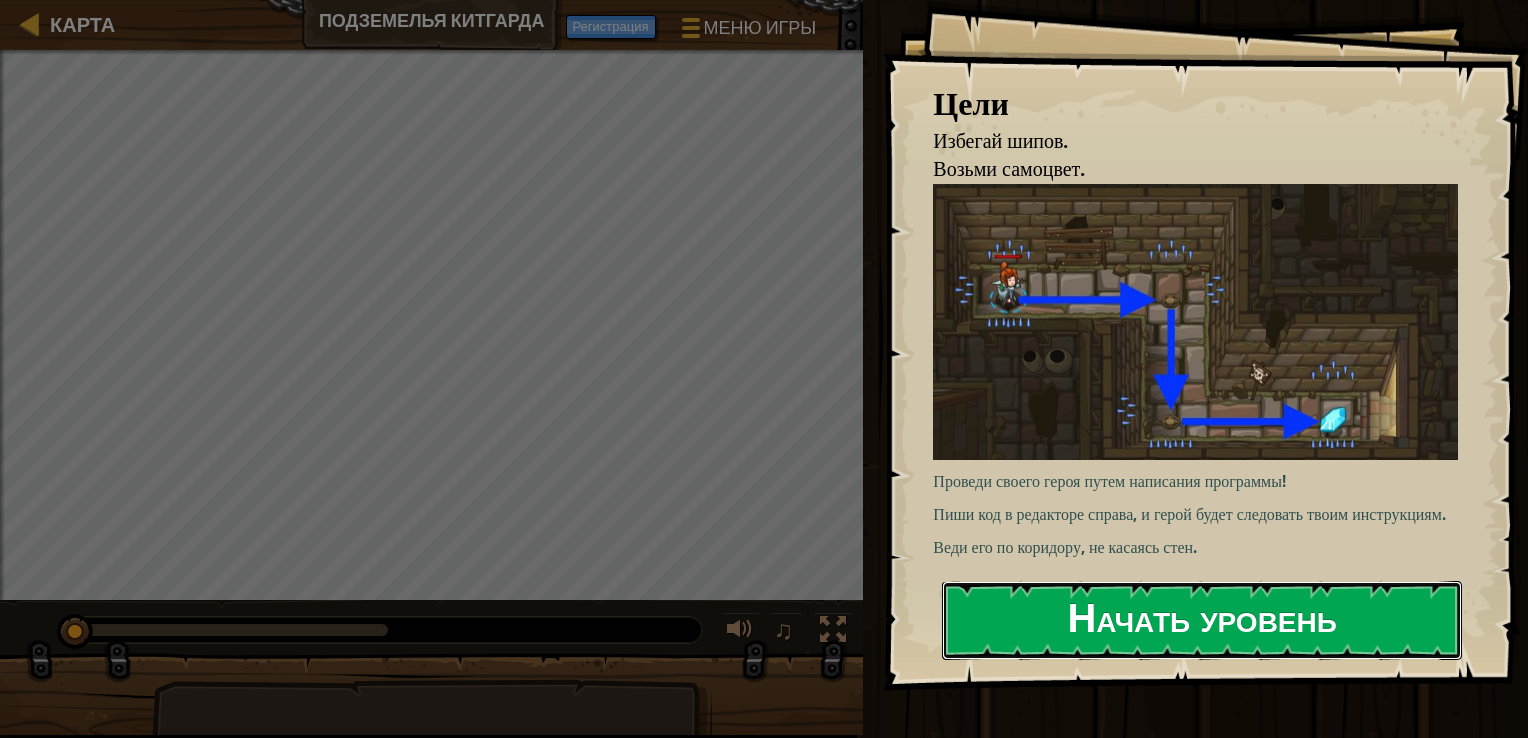 click on "Начать уровень" at bounding box center (1202, 620) 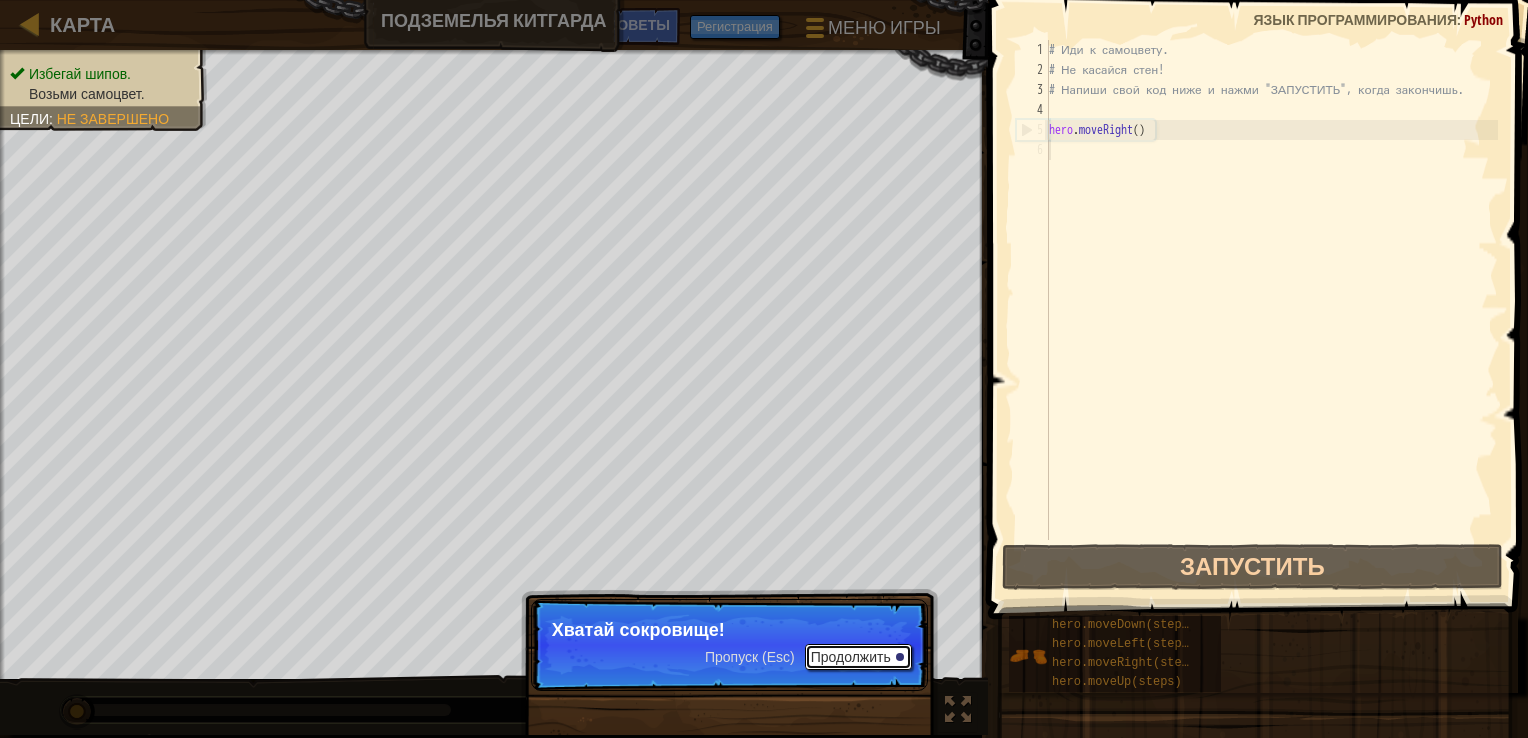 click on "Продолжить" at bounding box center (858, 657) 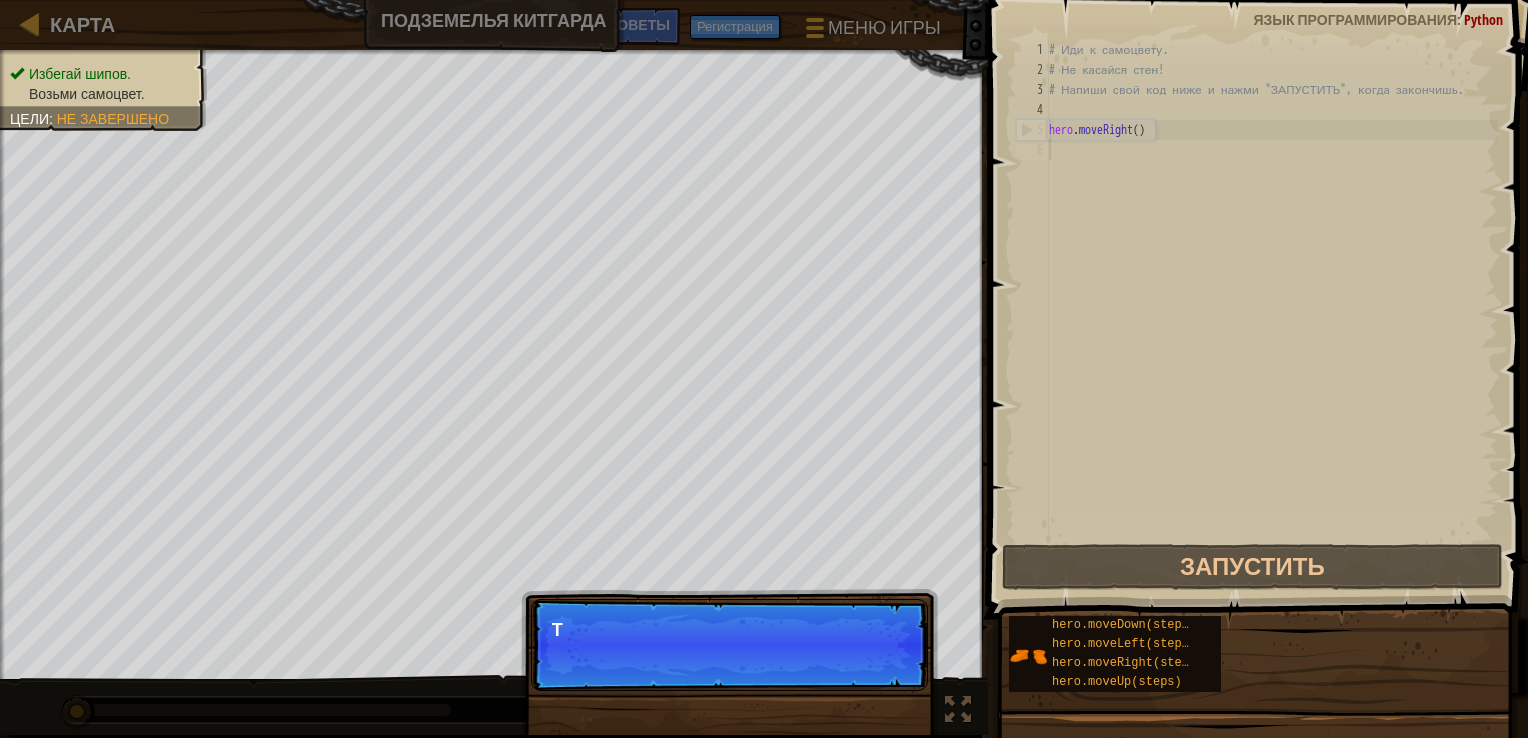 scroll, scrollTop: 9, scrollLeft: 0, axis: vertical 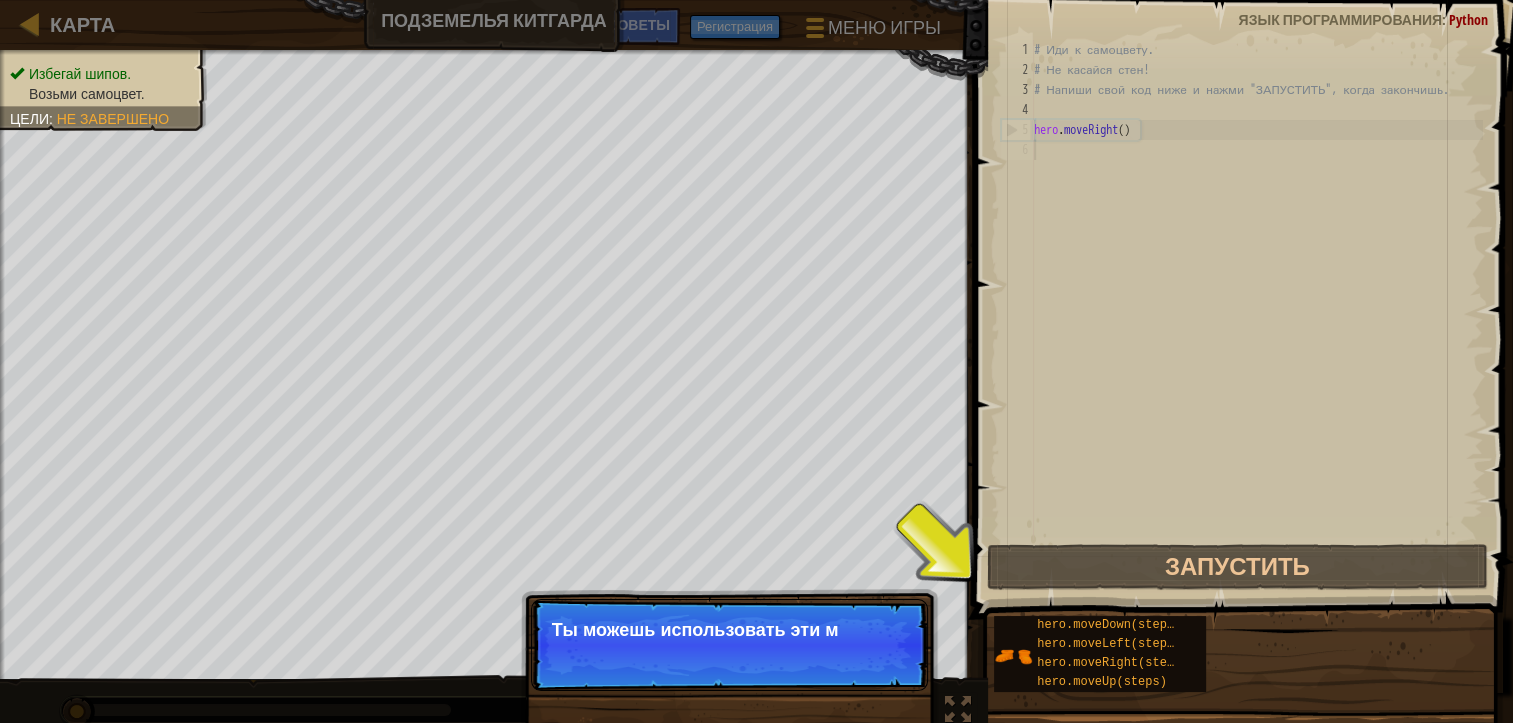 click on "Пропуск (Esc) Продолжить  Ты можешь использовать эти м" at bounding box center (729, 645) 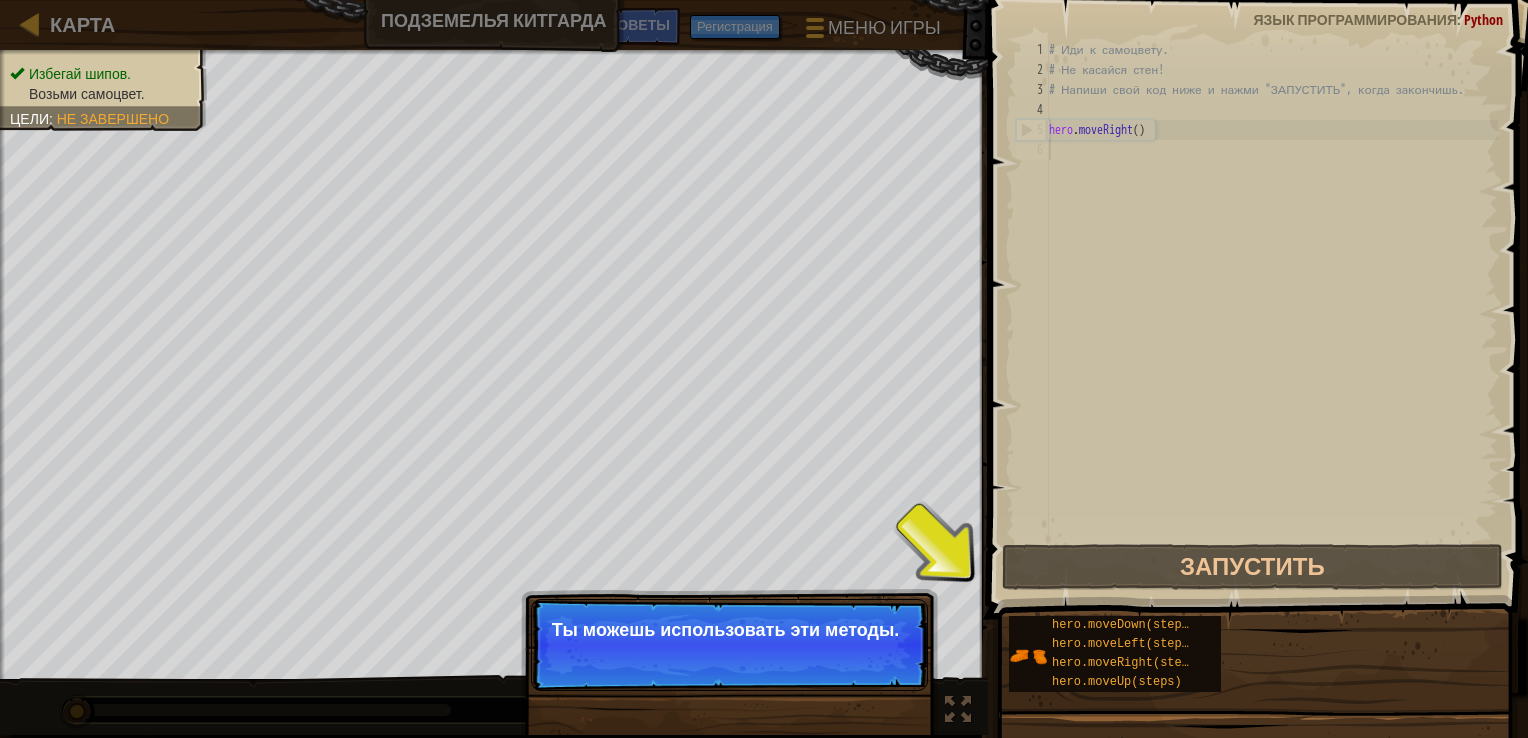 click on "Продолжить" at bounding box center [858, 657] 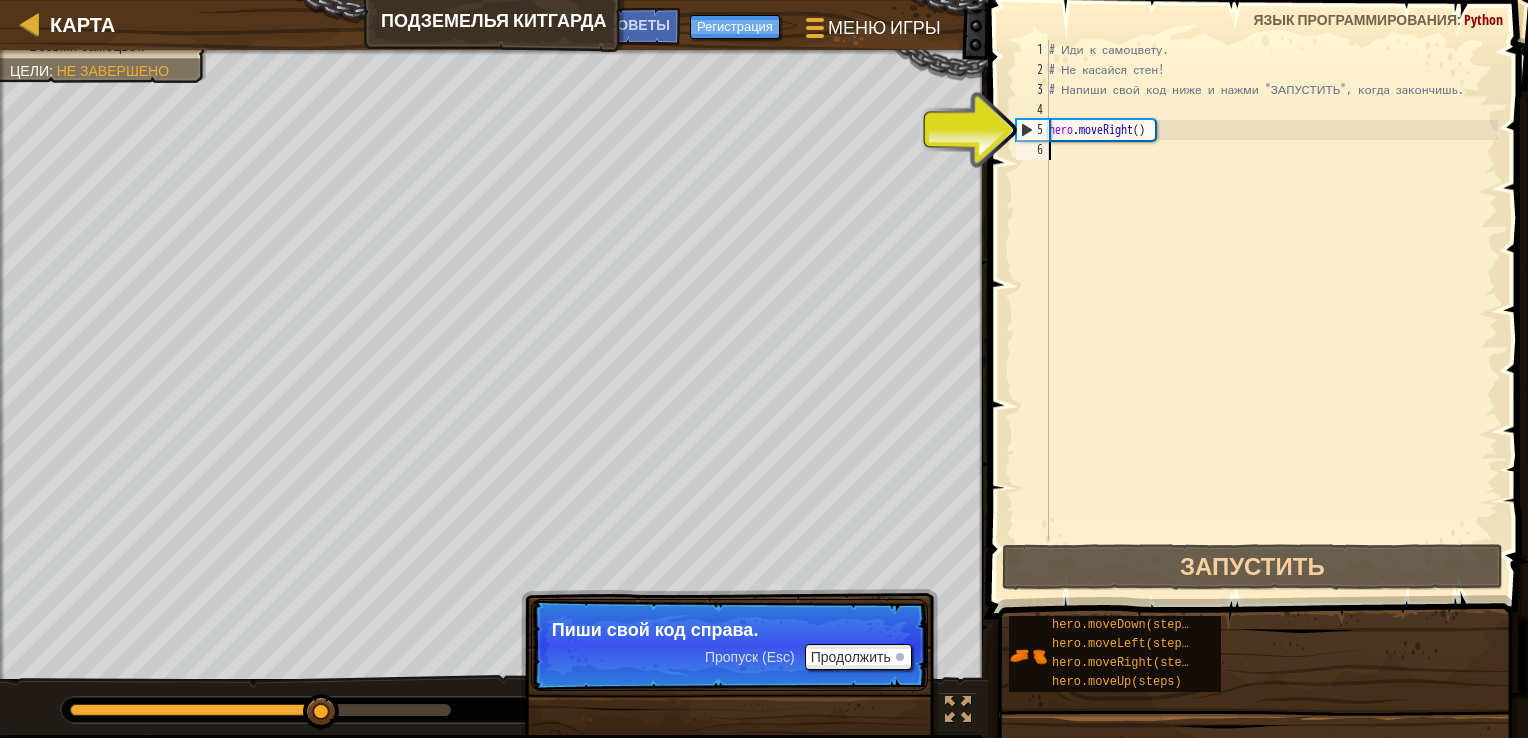 click on "# Иди к самоцвету. # Не касайся стен! # Напиши свой код ниже и нажми "ЗАПУСТИТЬ", когда закончишь. hero . moveRight ( )" at bounding box center (1271, 310) 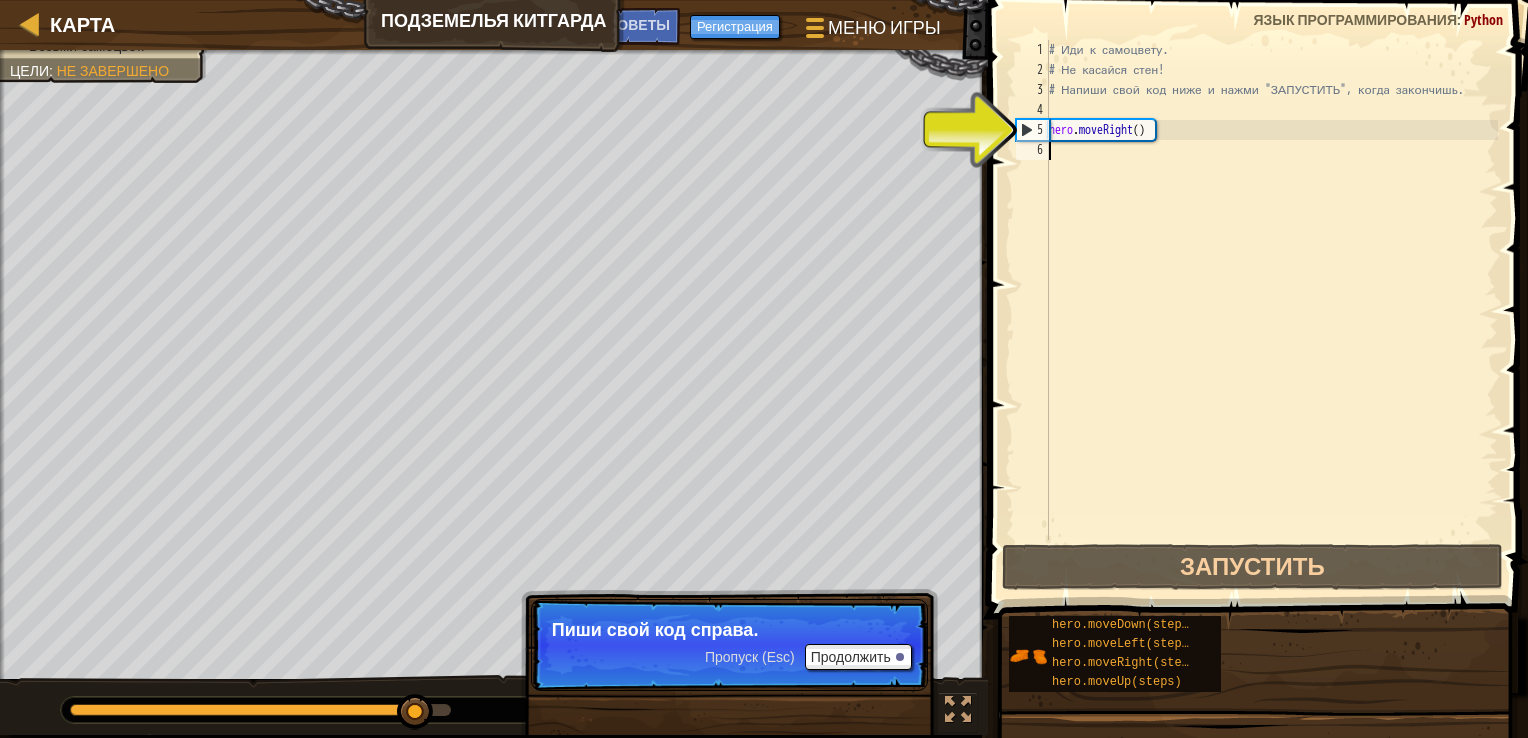 type on "h" 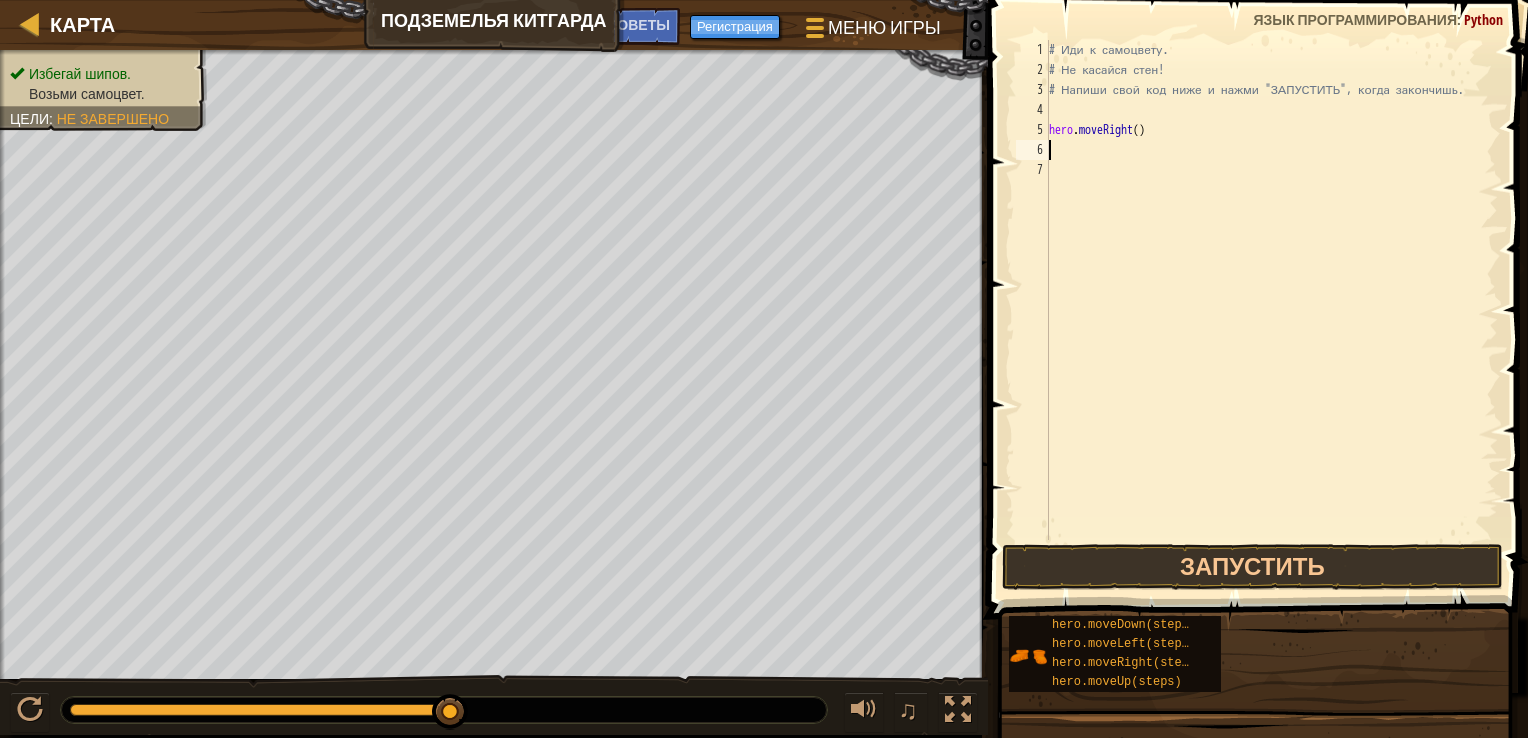 type on "," 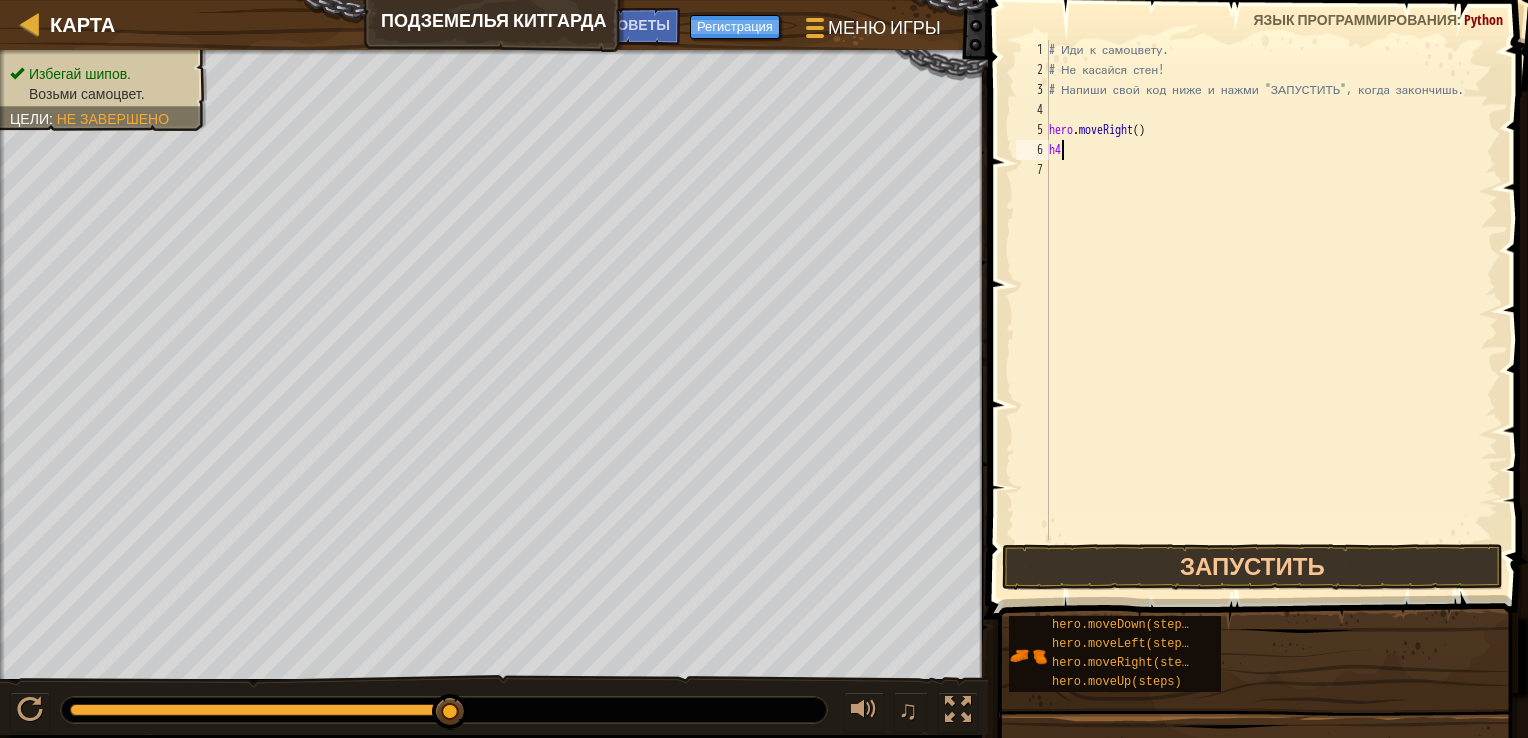 type on "h" 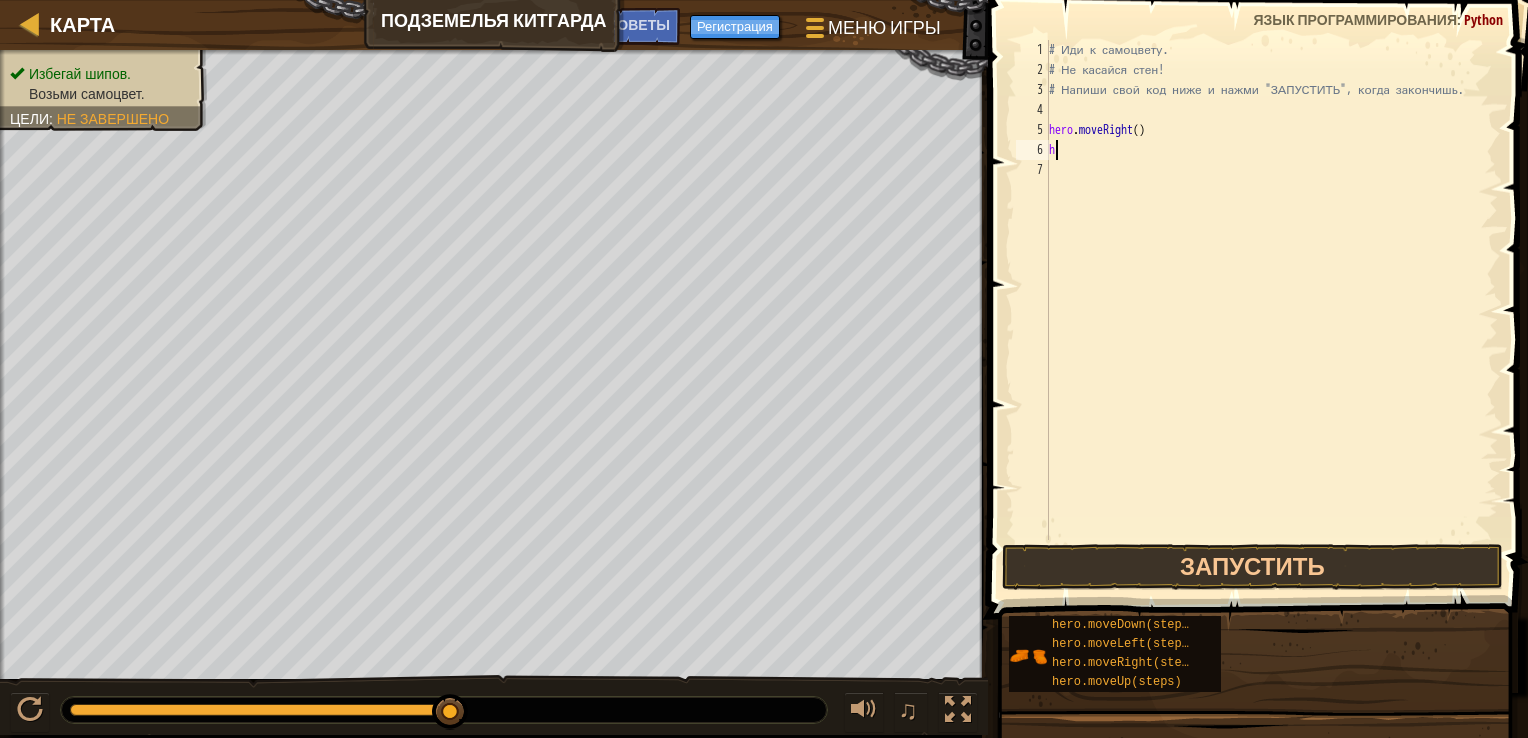 type on "r" 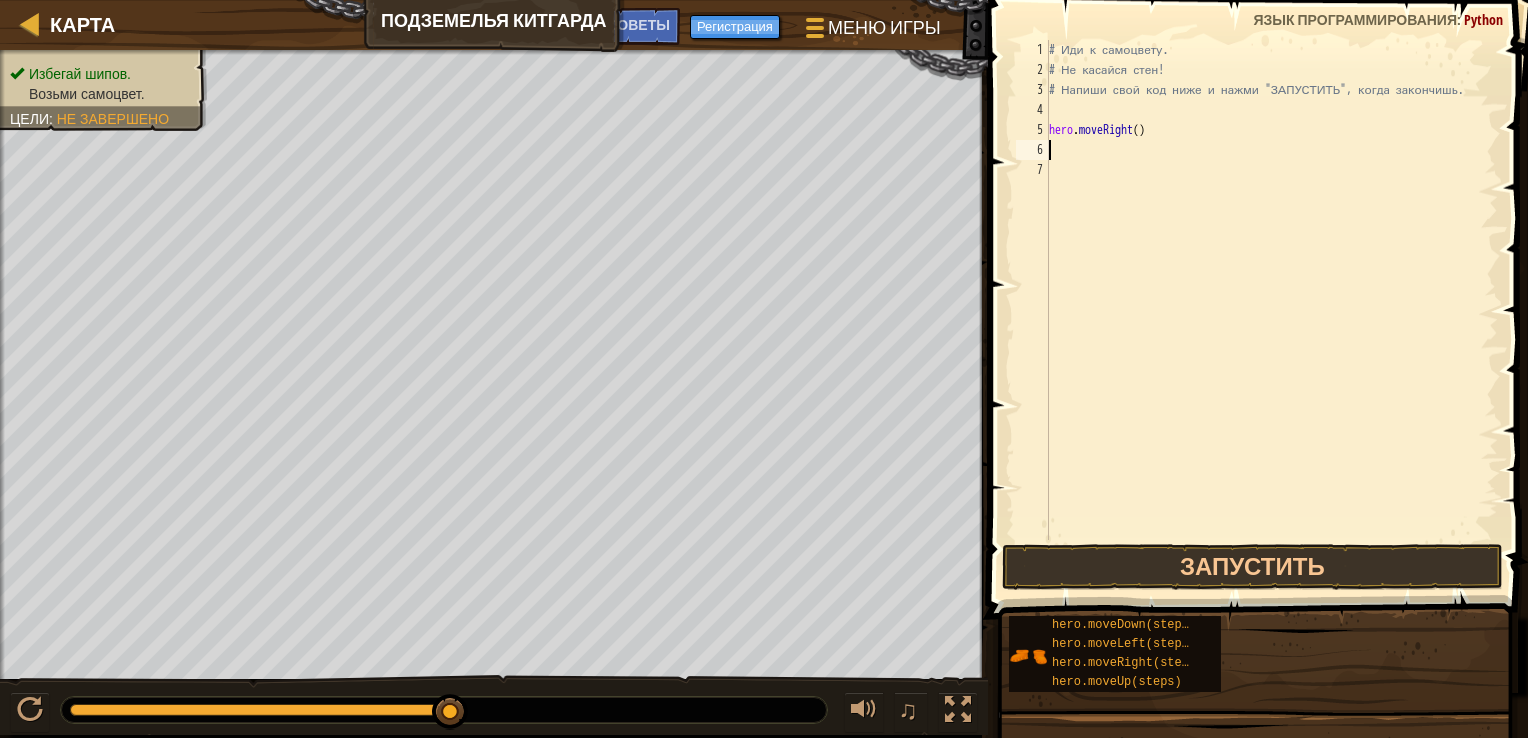 type on "hr" 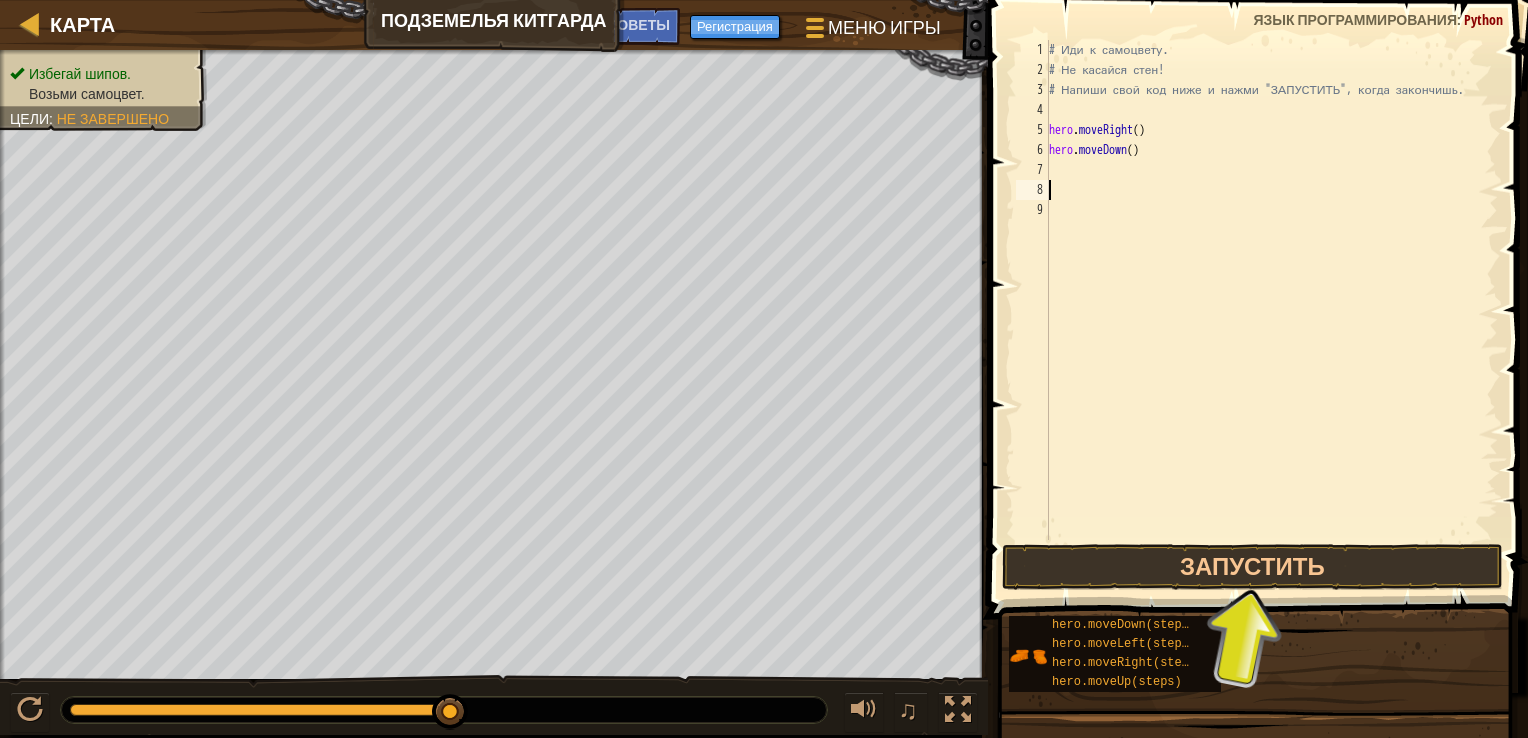 type on "hero.moveRight()" 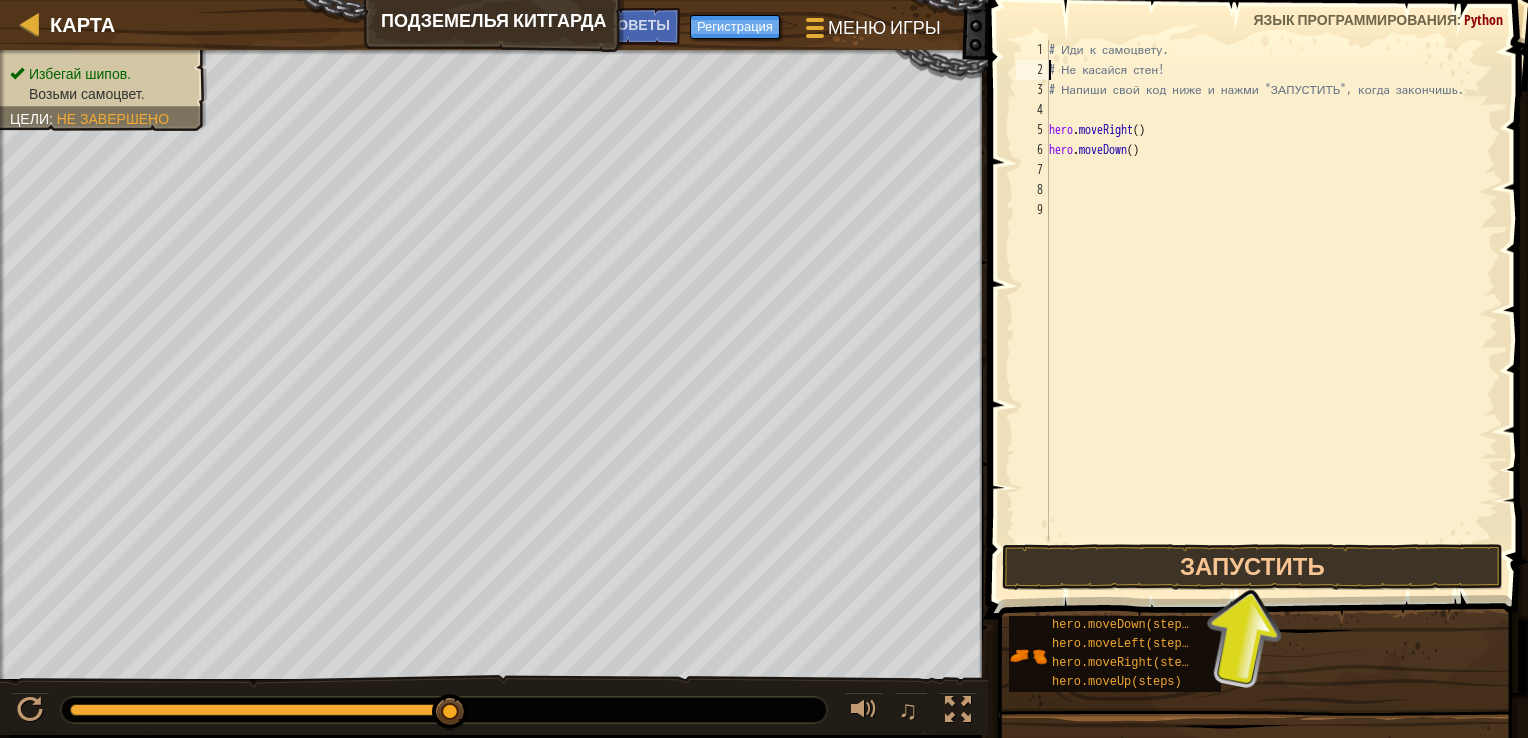 type on "# Напиши свой код ниже и нажми "ЗАПУСТИТЬ", когда закончишь." 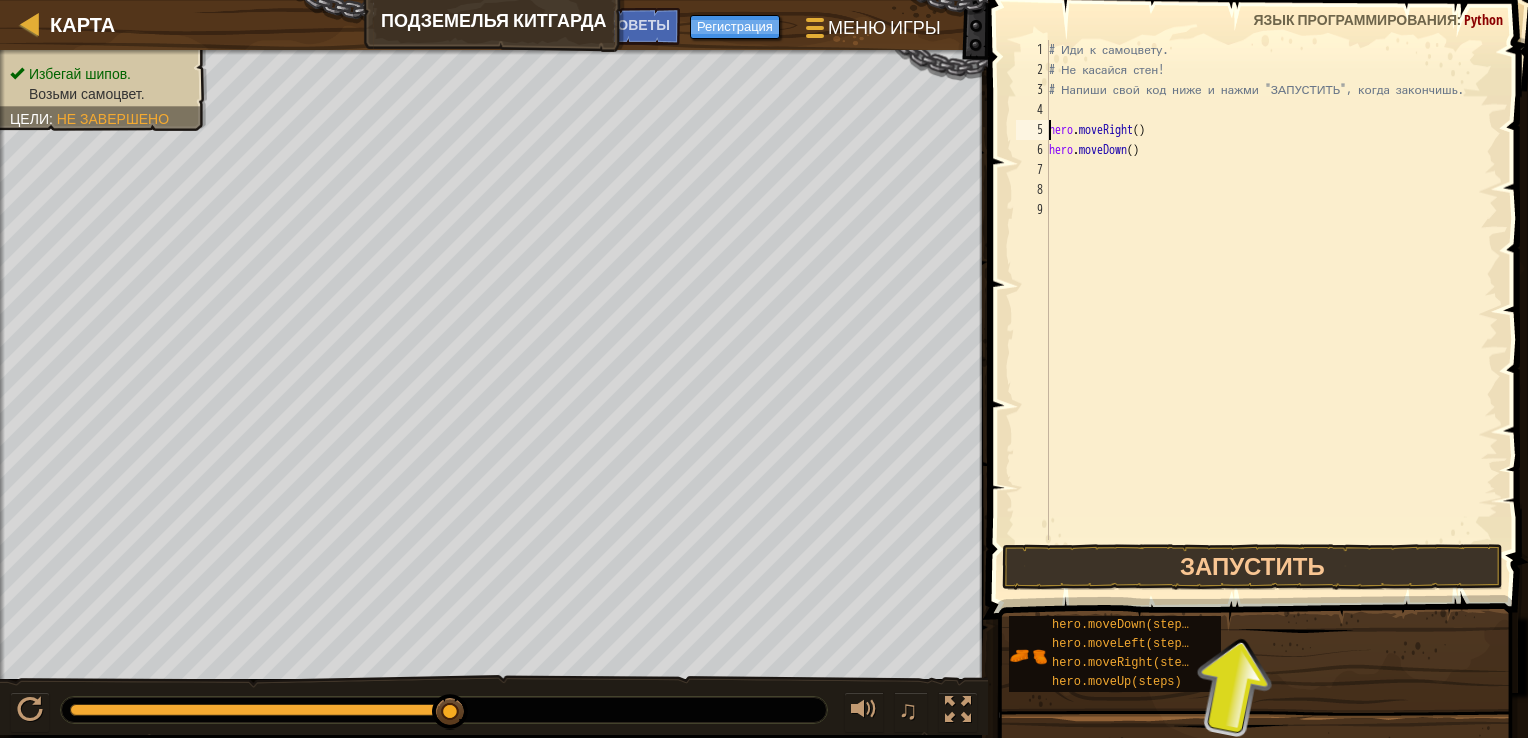 type on "hero.moveDown()" 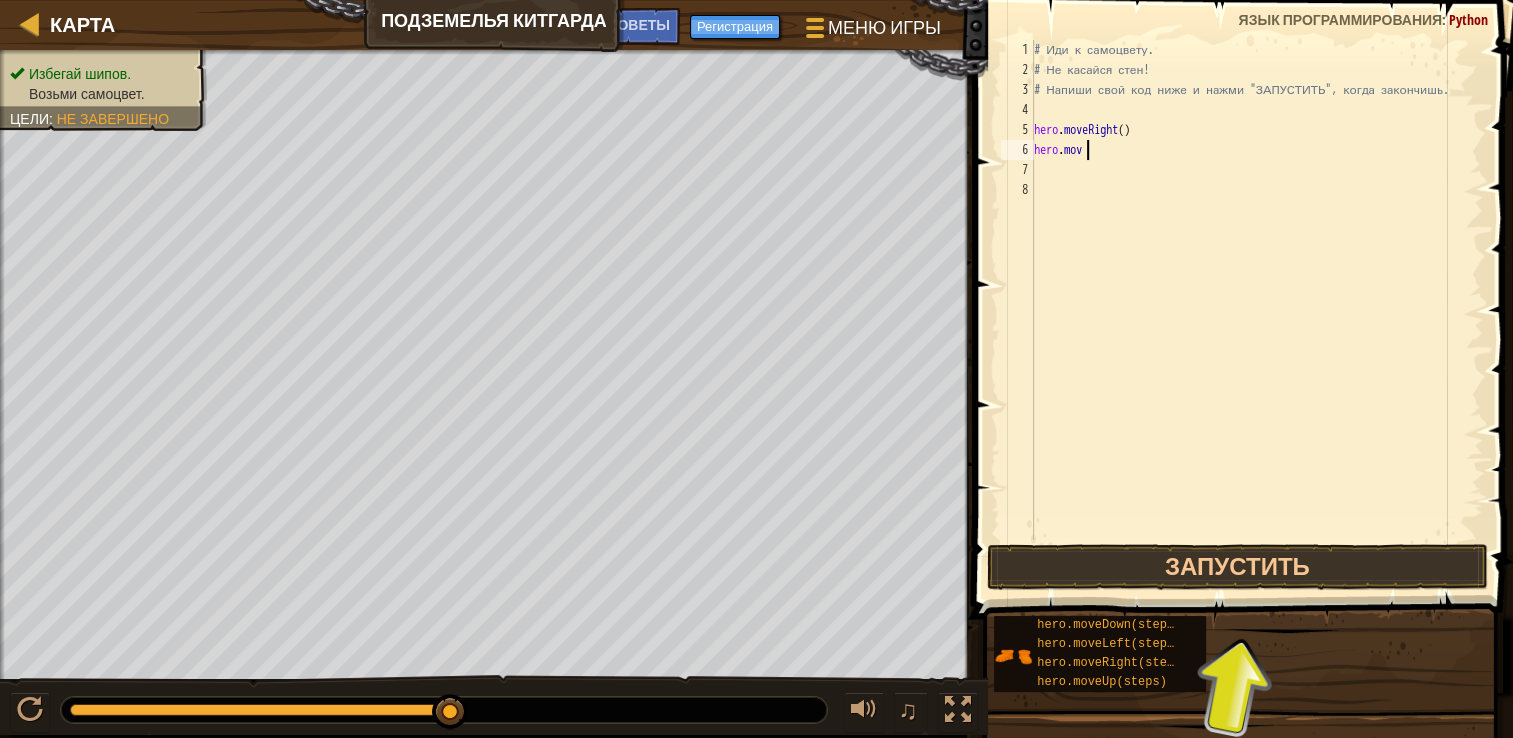 type on "h" 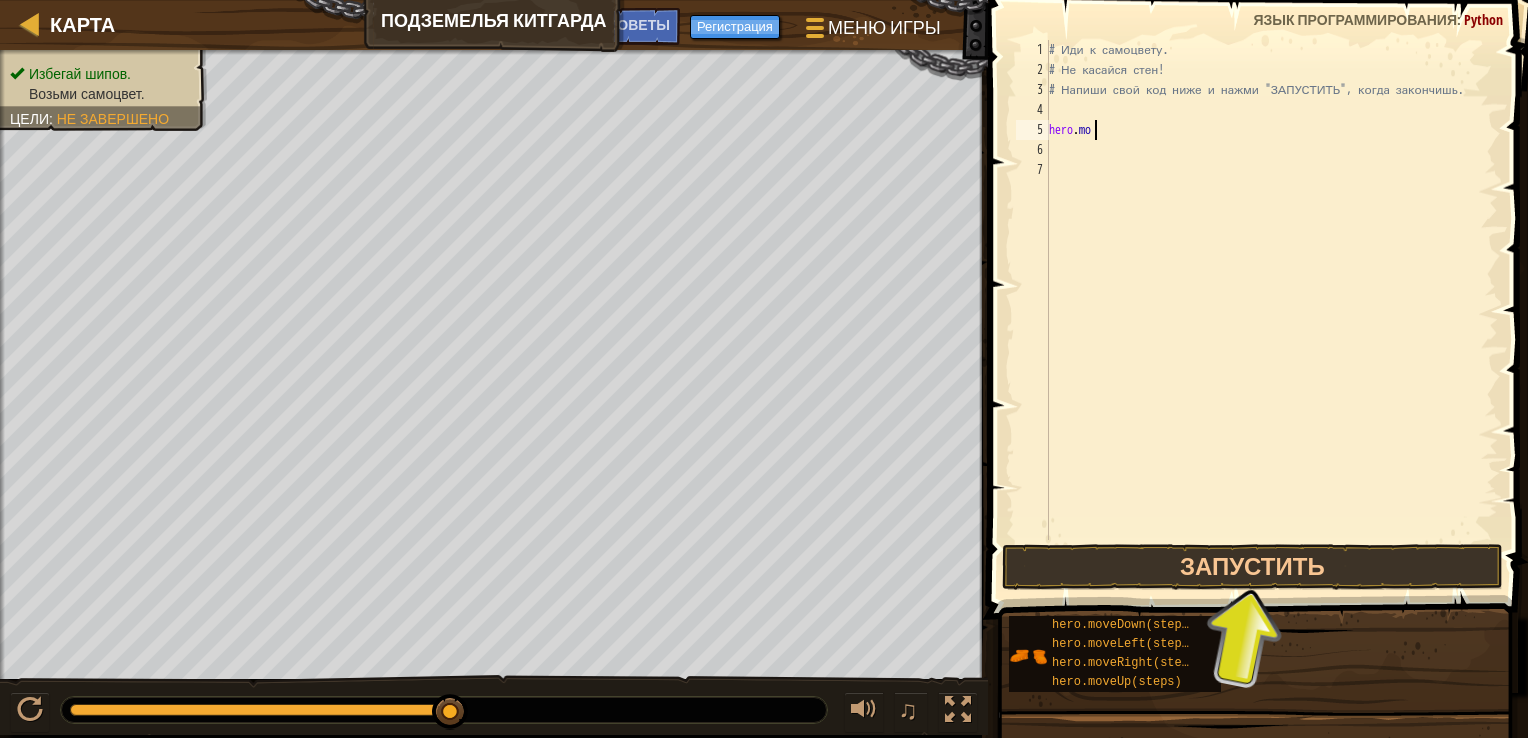 type on "h" 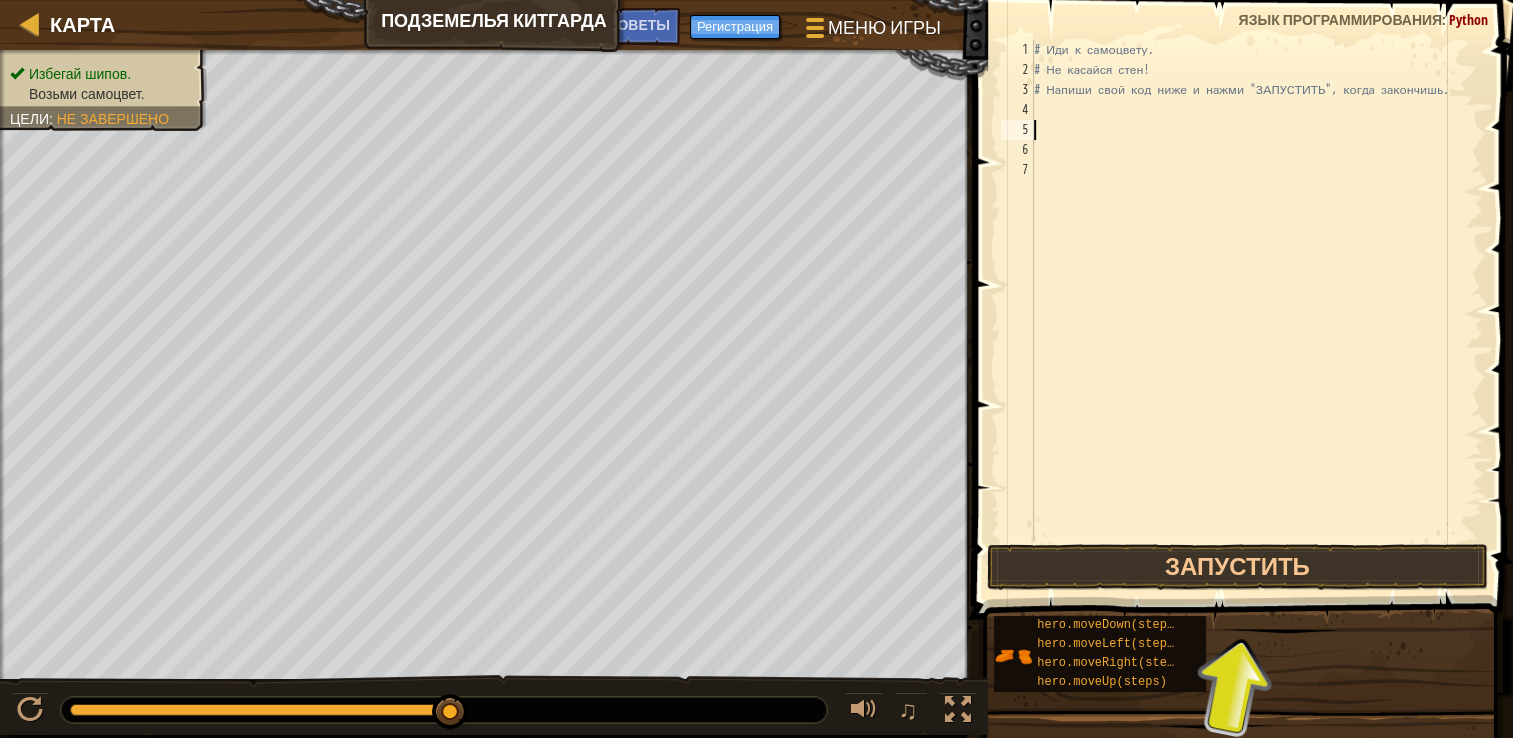 type on "h" 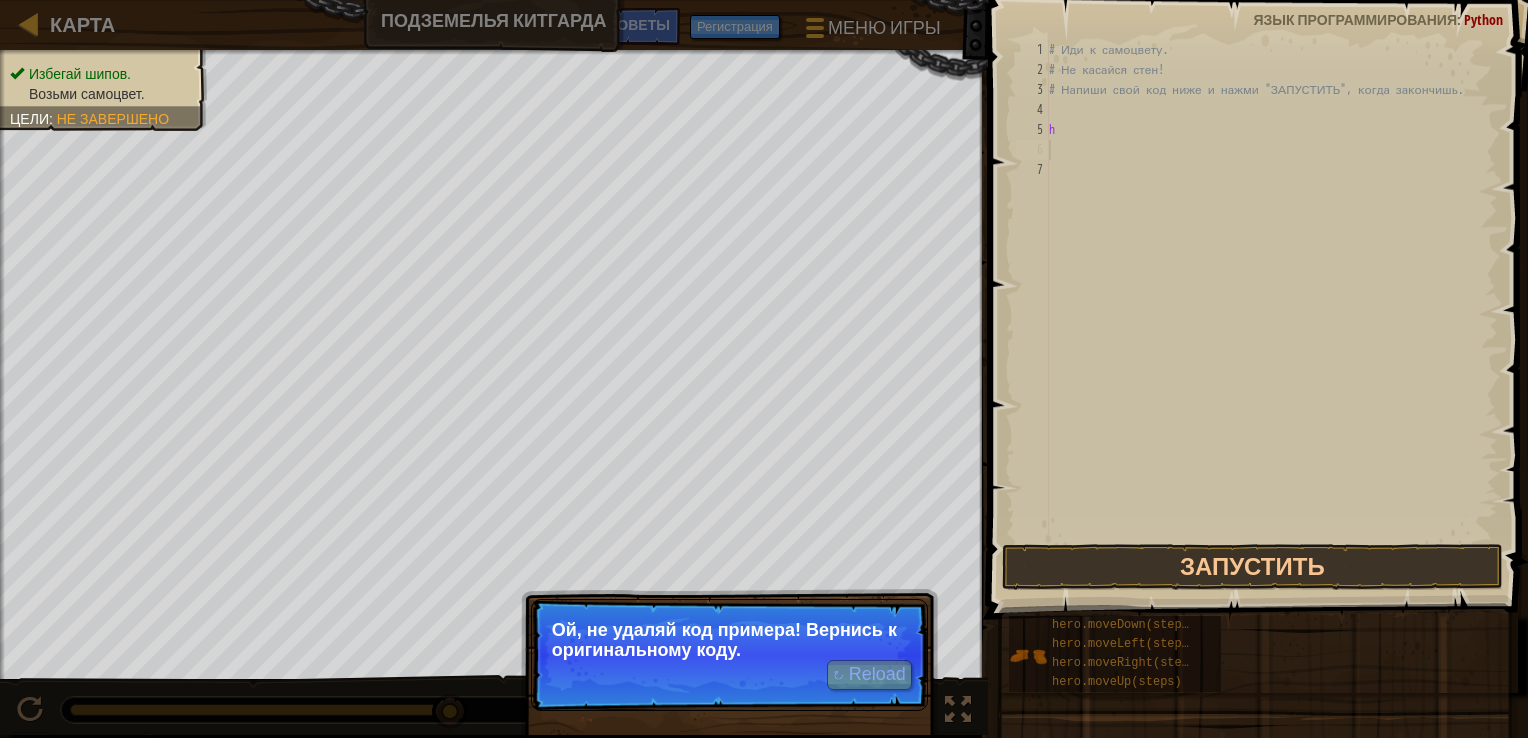 click on "# Иди к самоцвету. # Не касайся стен! # Напиши свой код ниже и нажми "ЗАПУСТИТЬ", когда закончишь. h" at bounding box center [1271, 310] 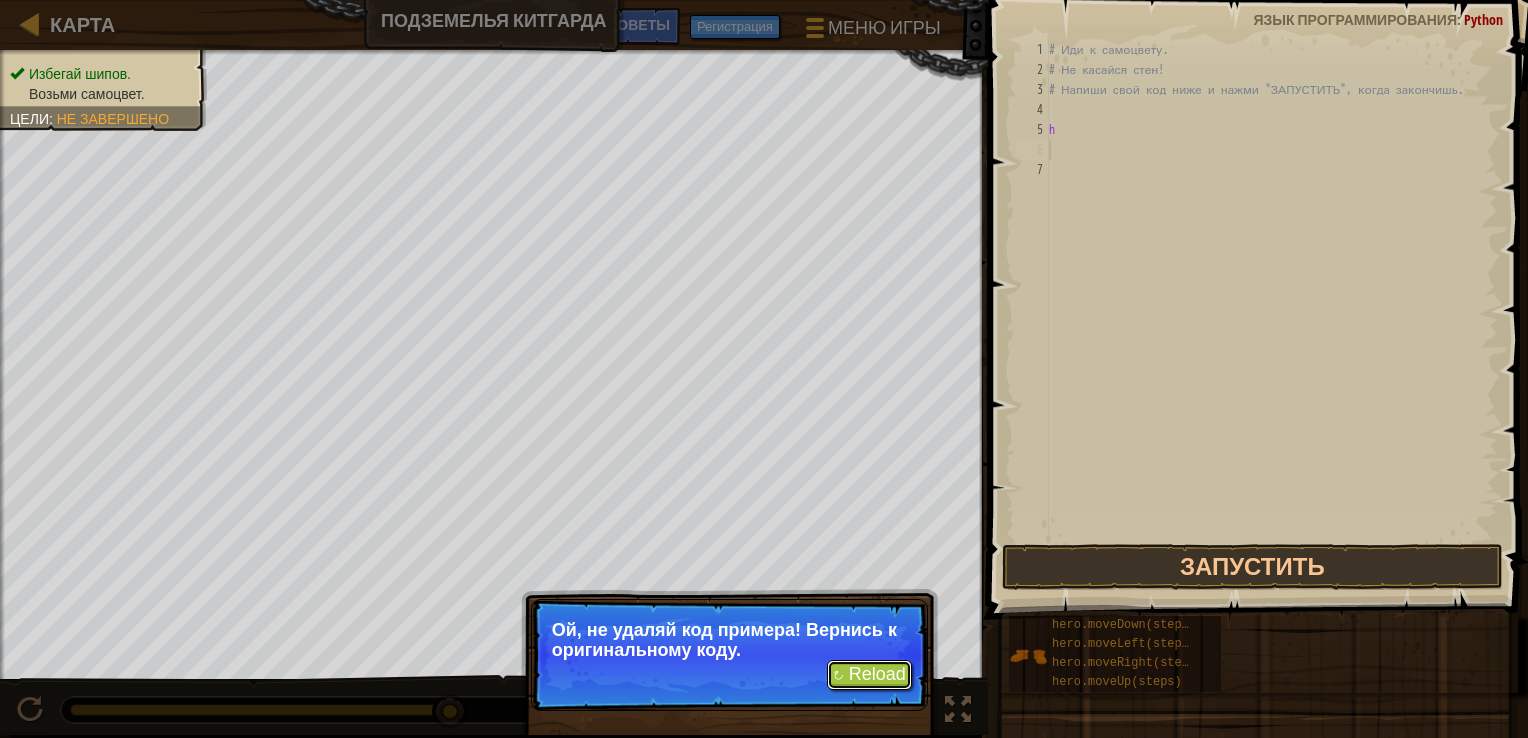 click on "↻ Reload" at bounding box center (869, 675) 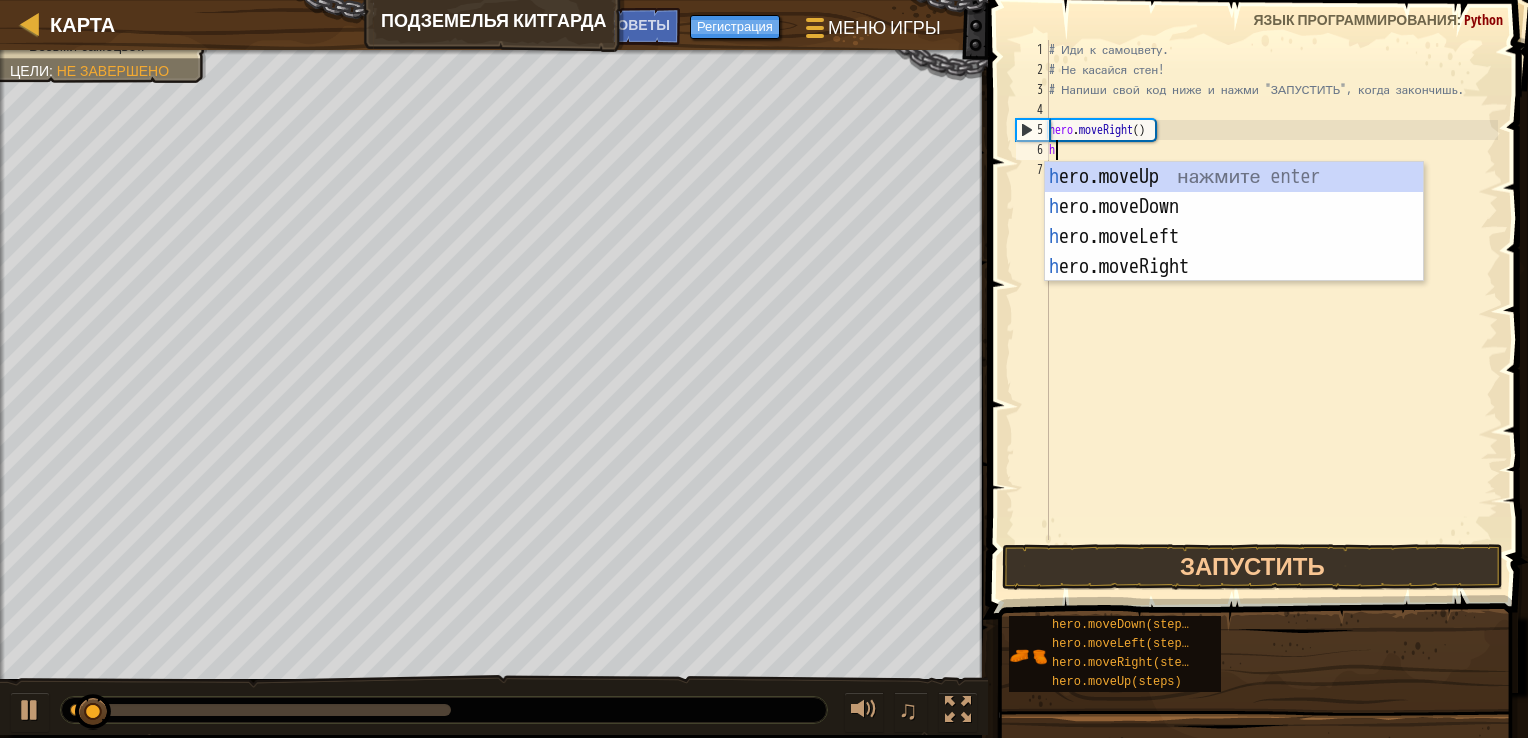 type on "he" 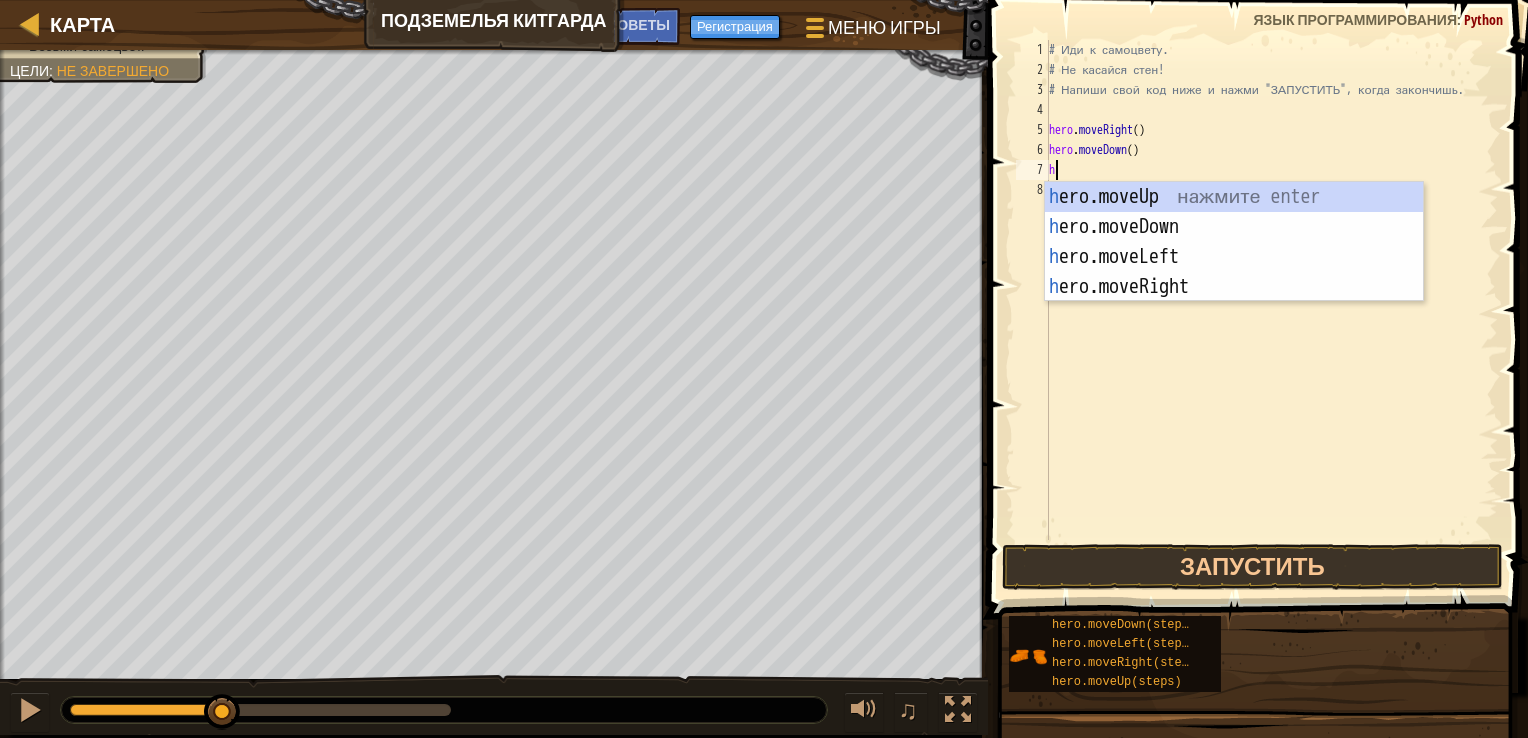 type on "he" 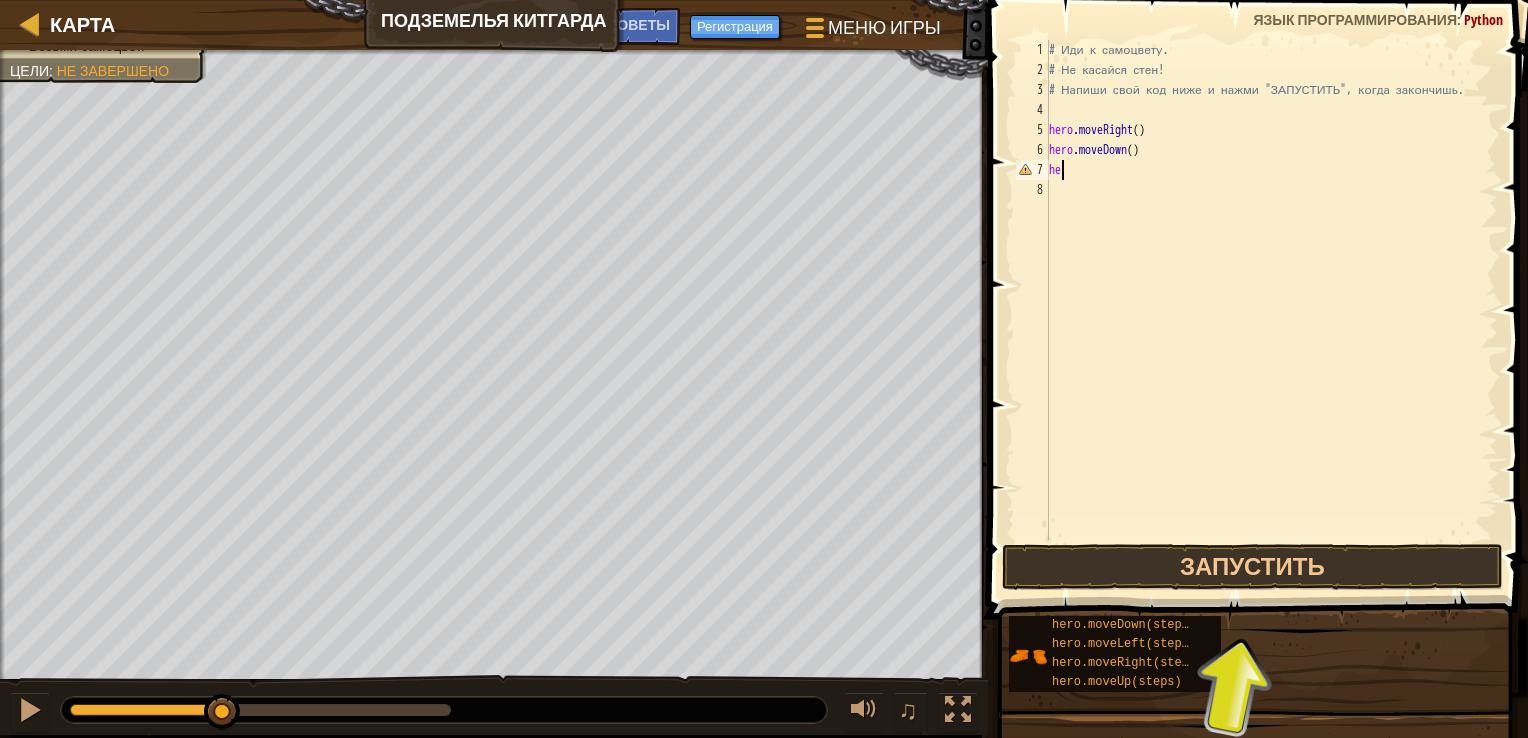 type on "h" 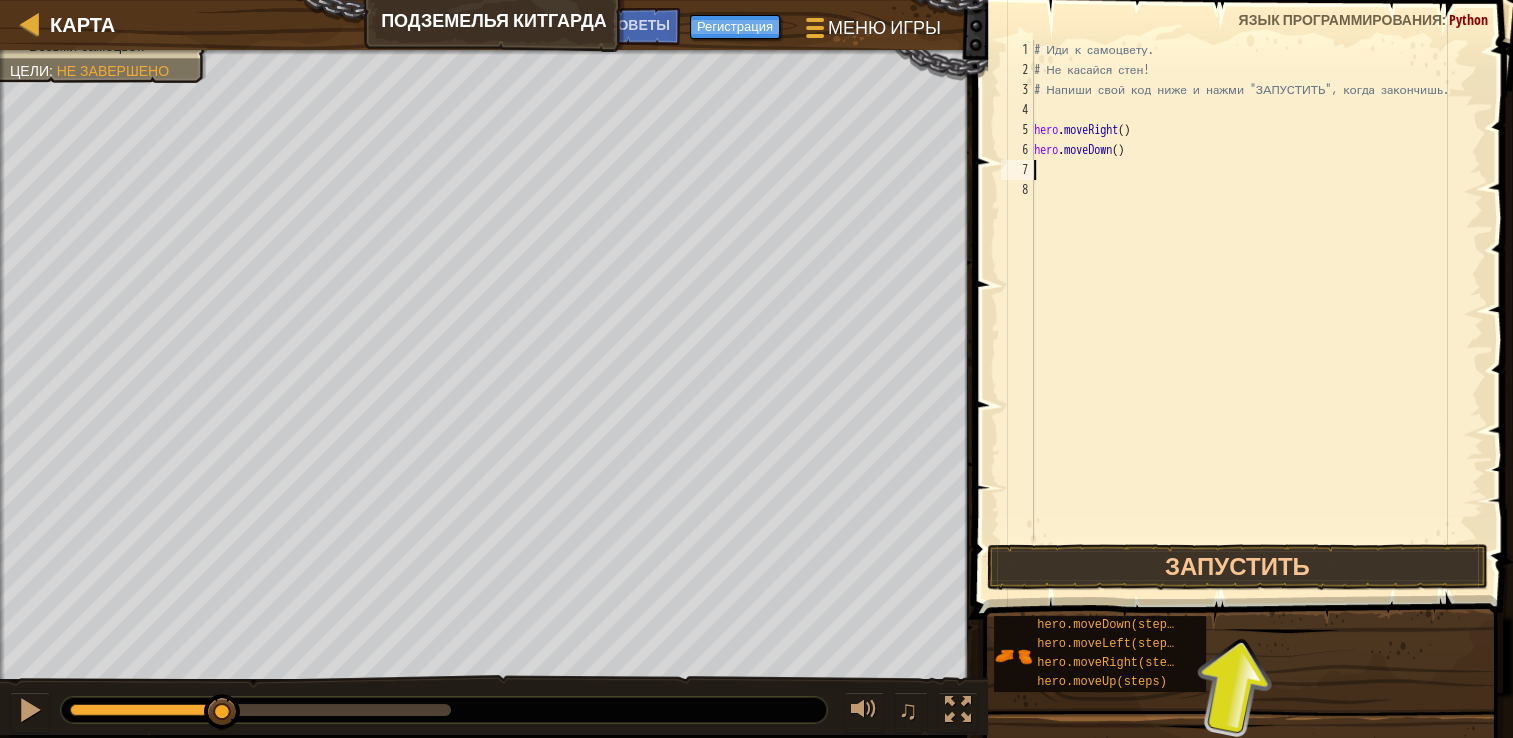 type on "h" 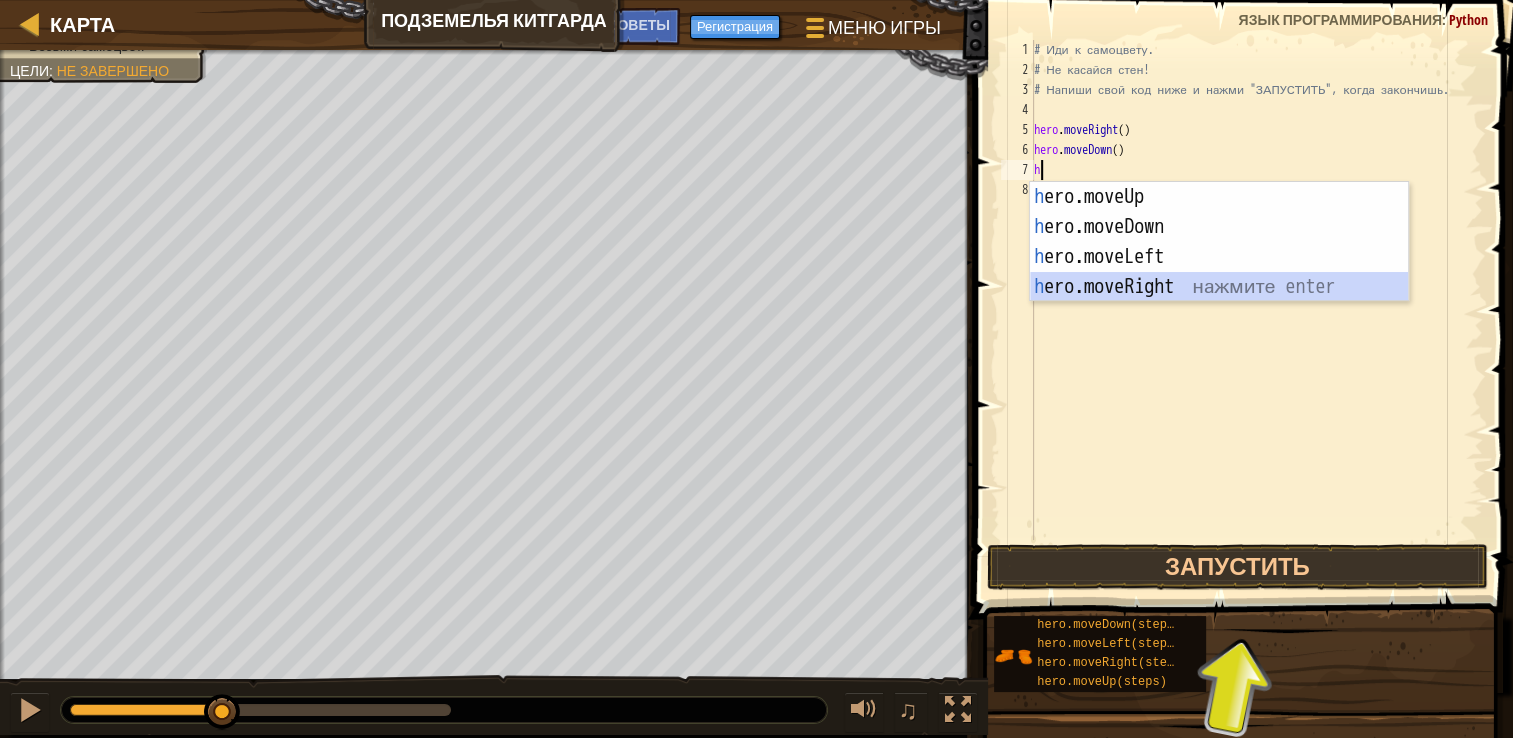 type 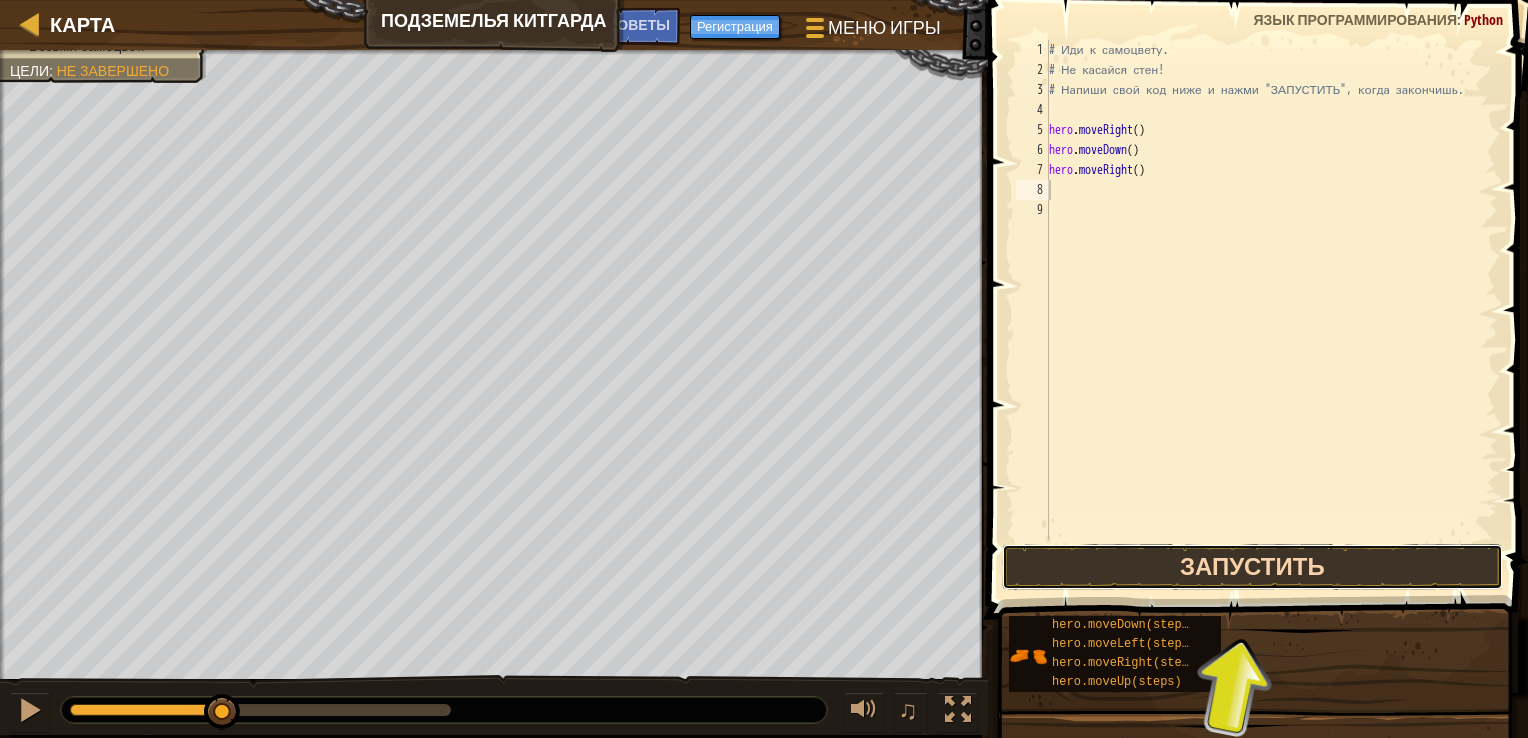 click on "Запустить" at bounding box center (1252, 567) 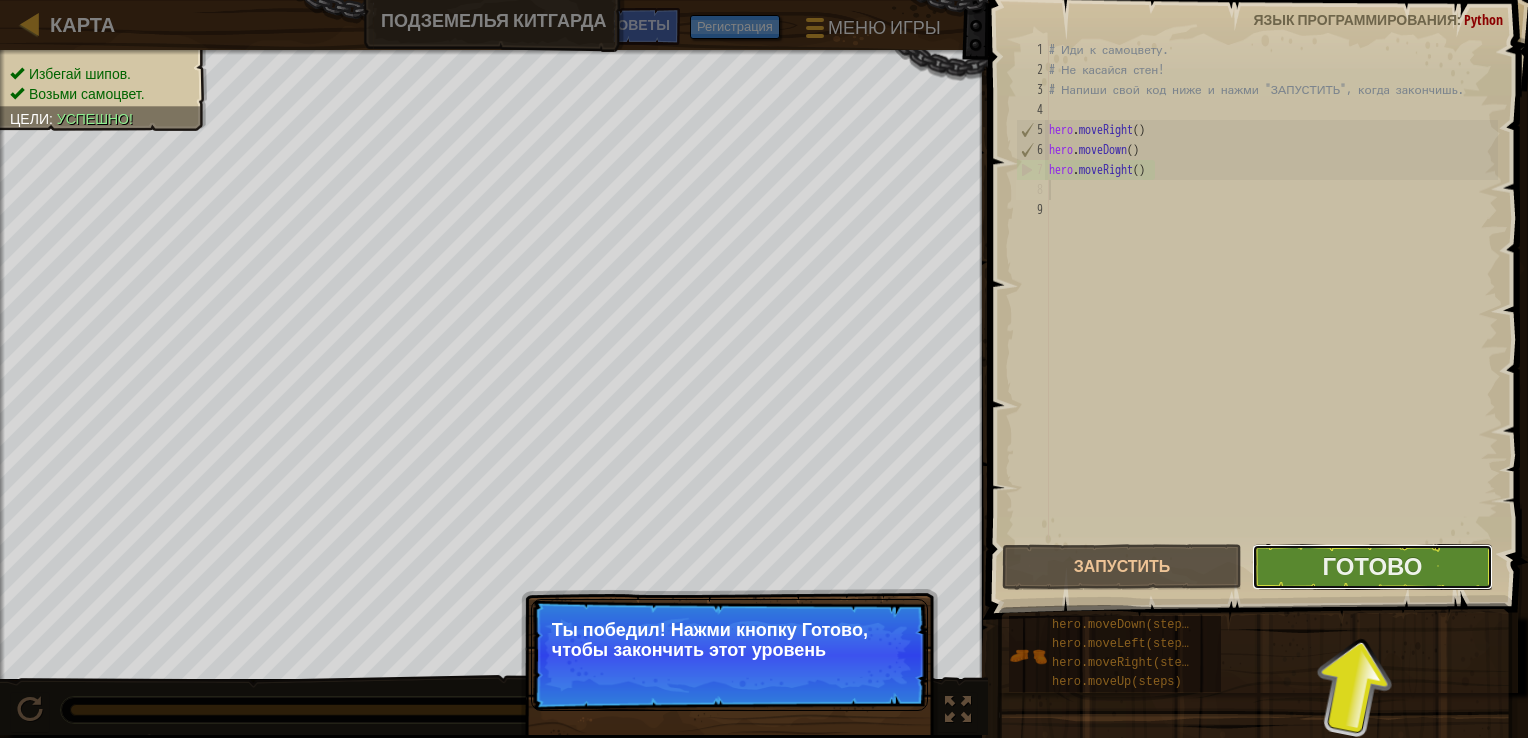 click on "Готово" at bounding box center [1372, 567] 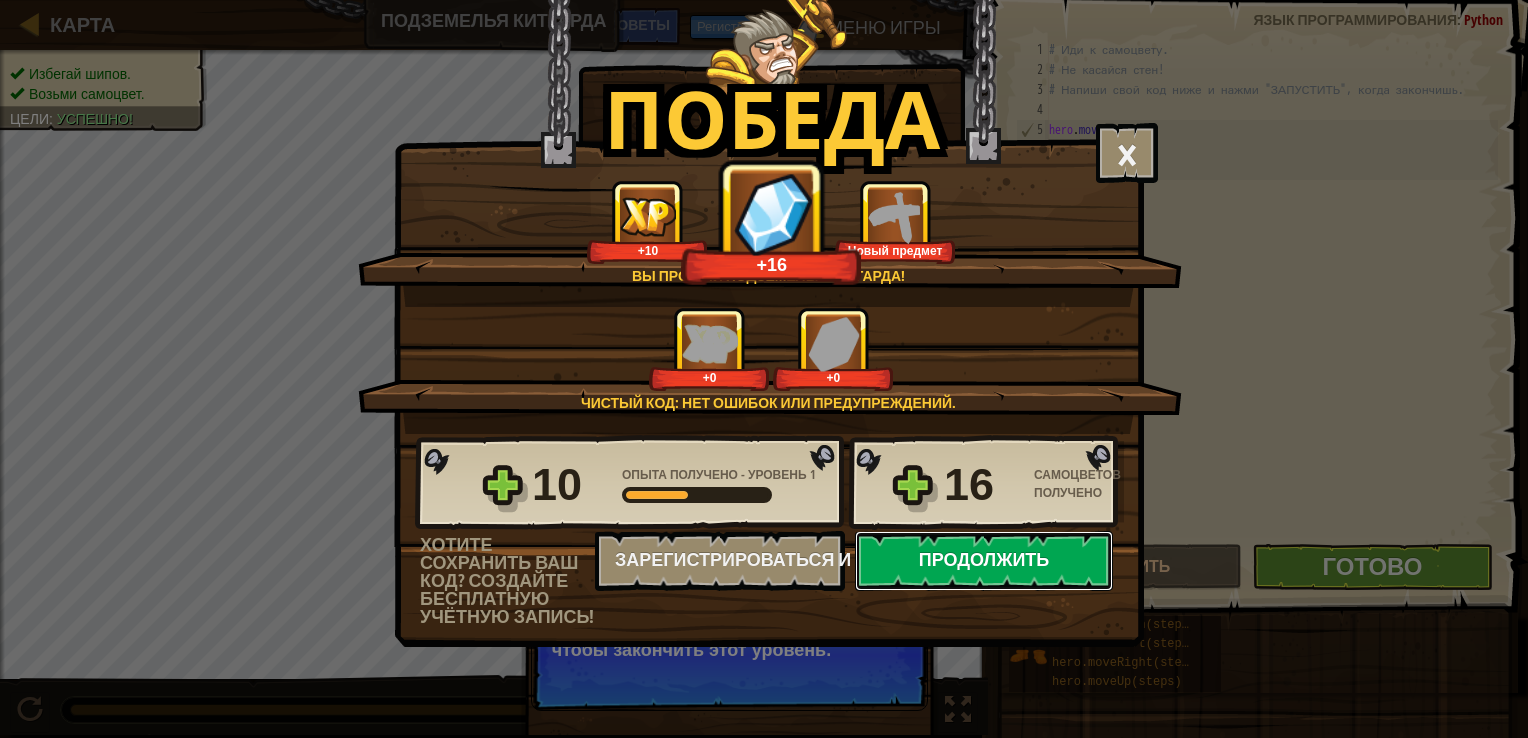 click on "Продолжить" at bounding box center [984, 561] 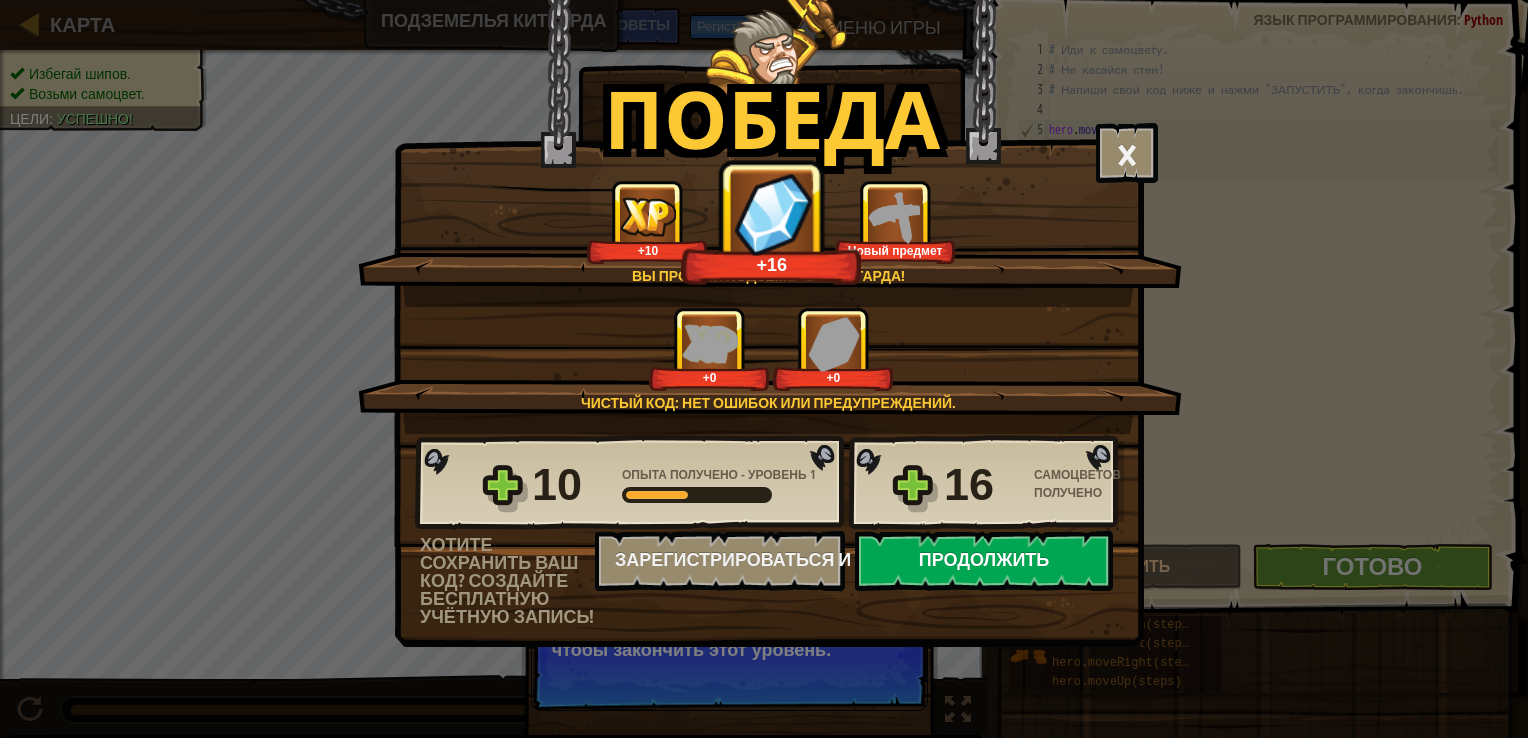 select on "ru" 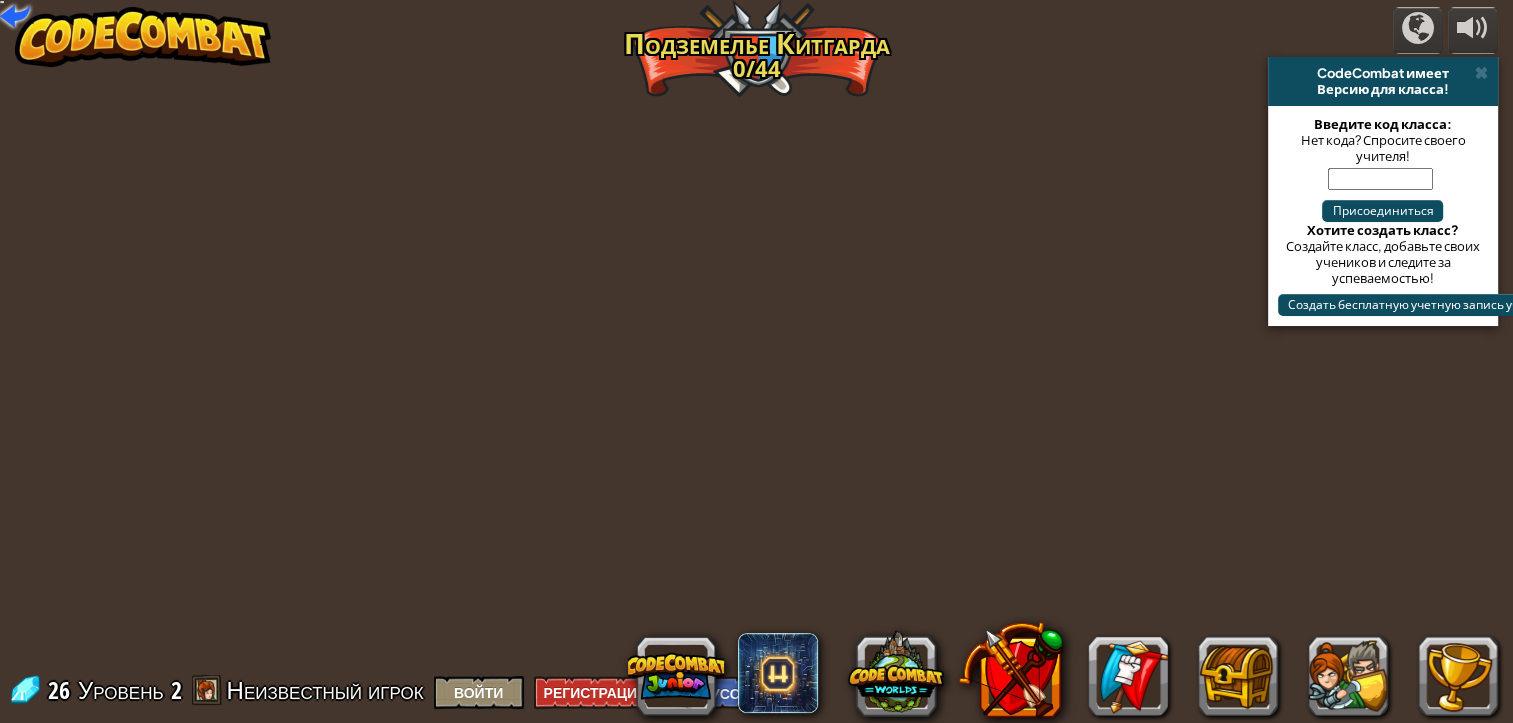 select on "ru" 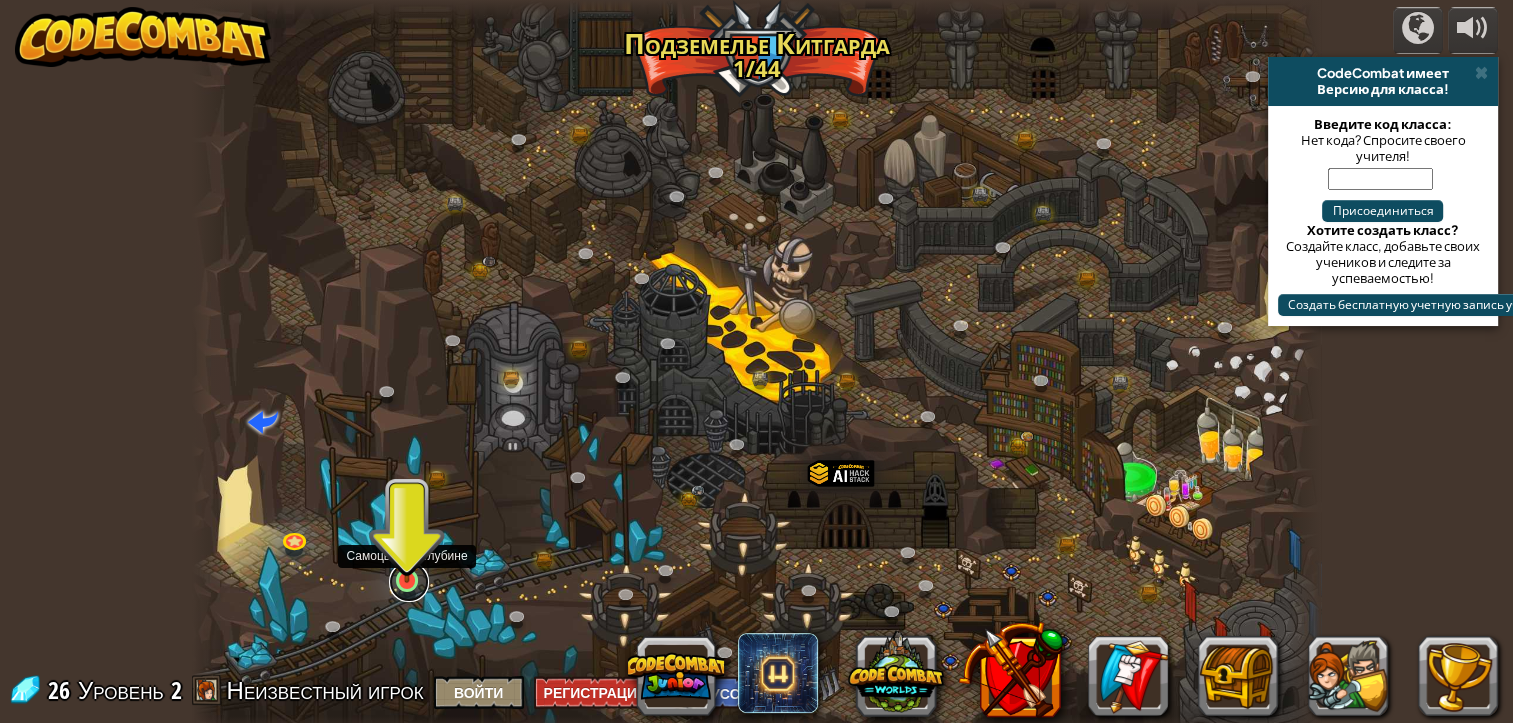 click at bounding box center (409, 582) 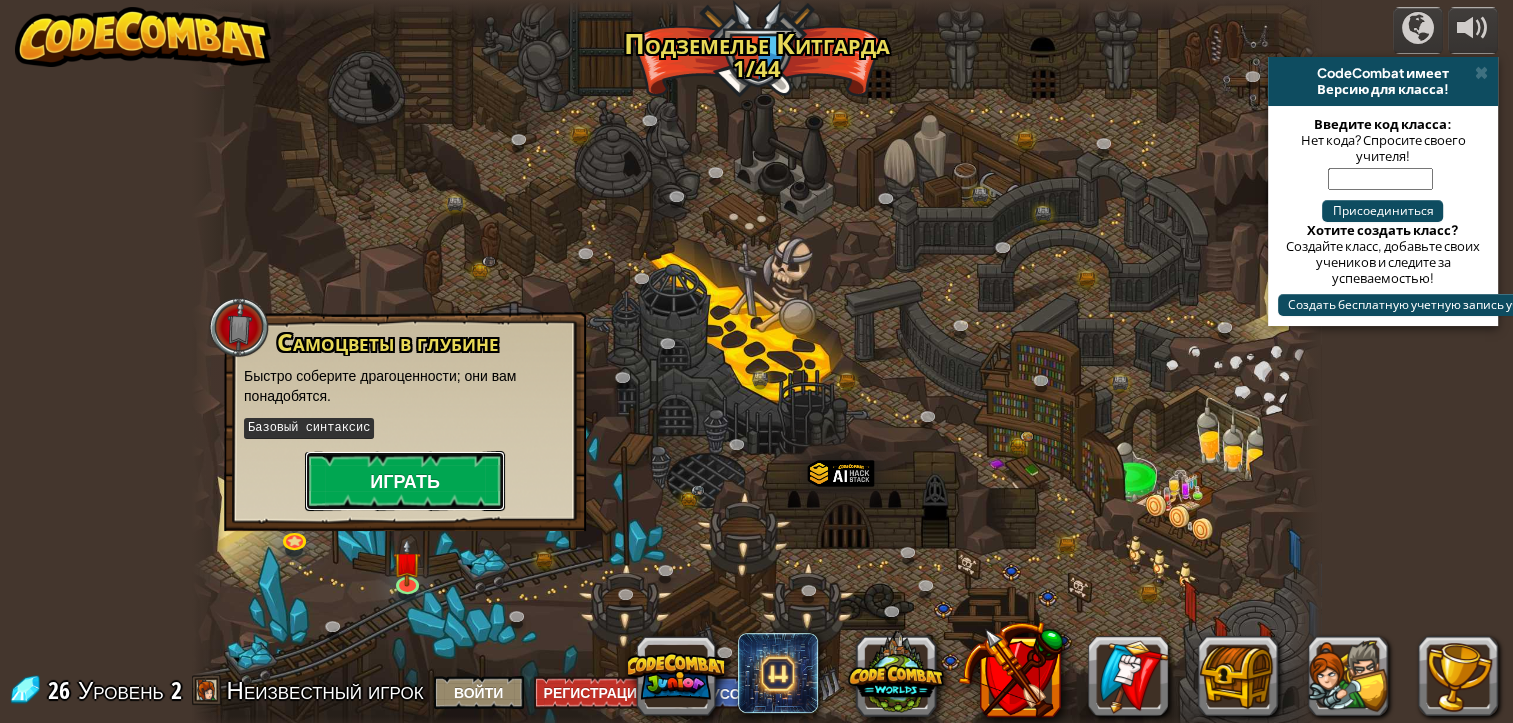 click on "Играть" at bounding box center [405, 481] 